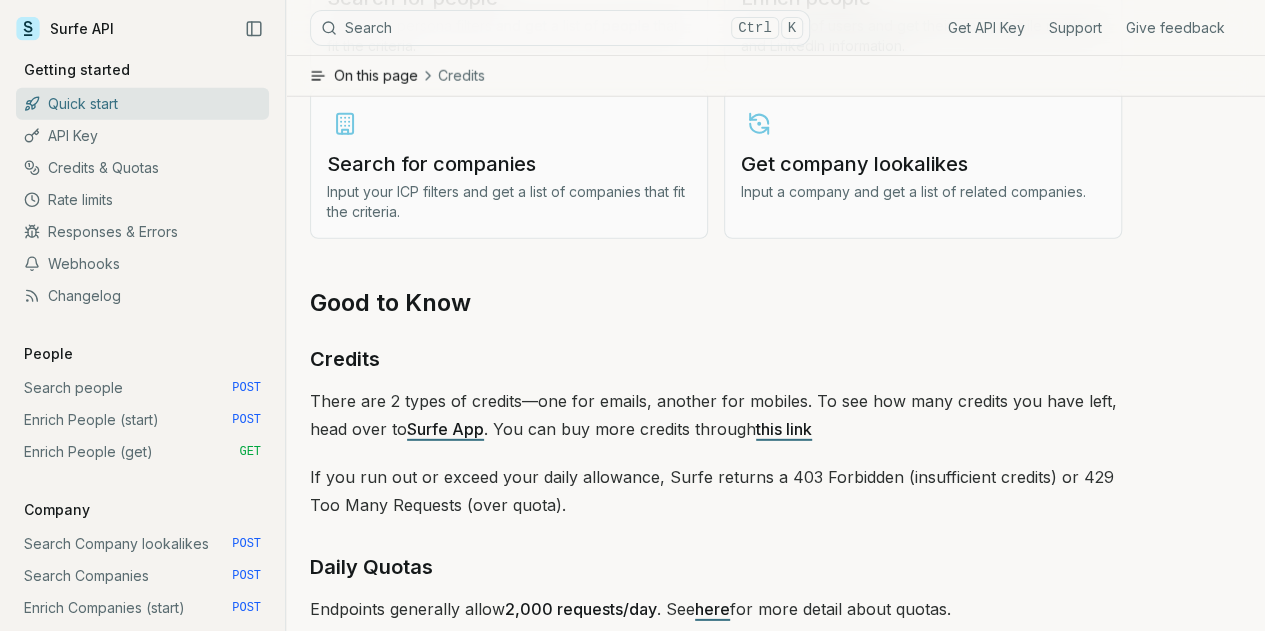 scroll, scrollTop: 2710, scrollLeft: 0, axis: vertical 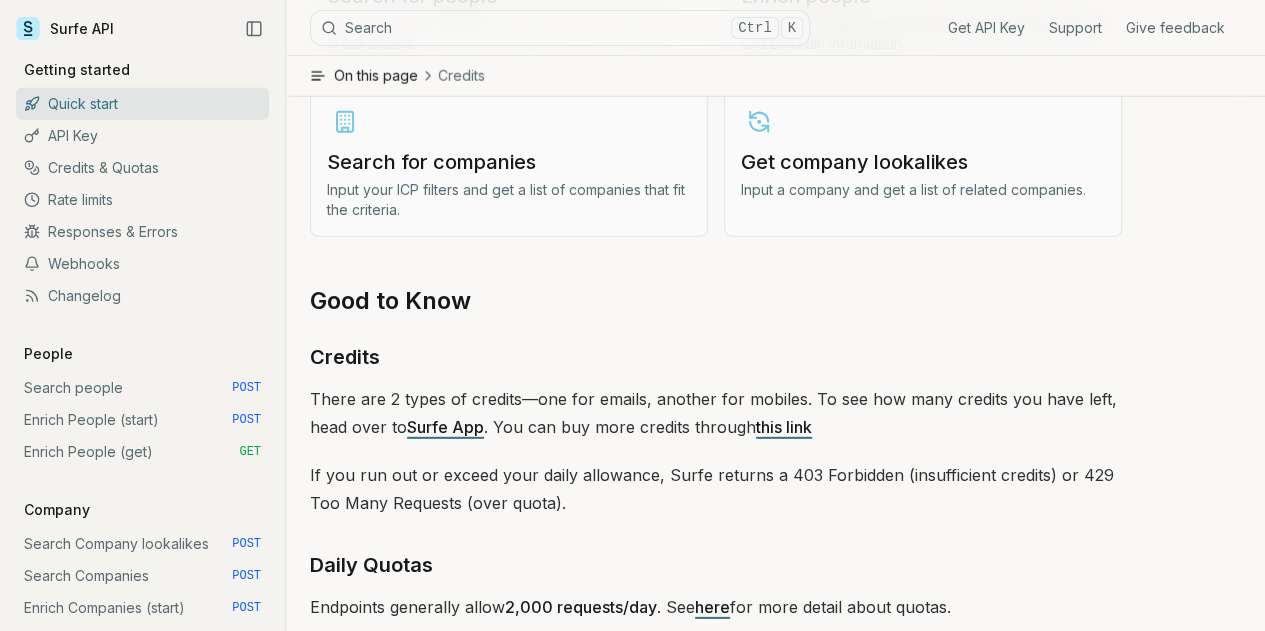 click on "daily" at bounding box center [425, 655] 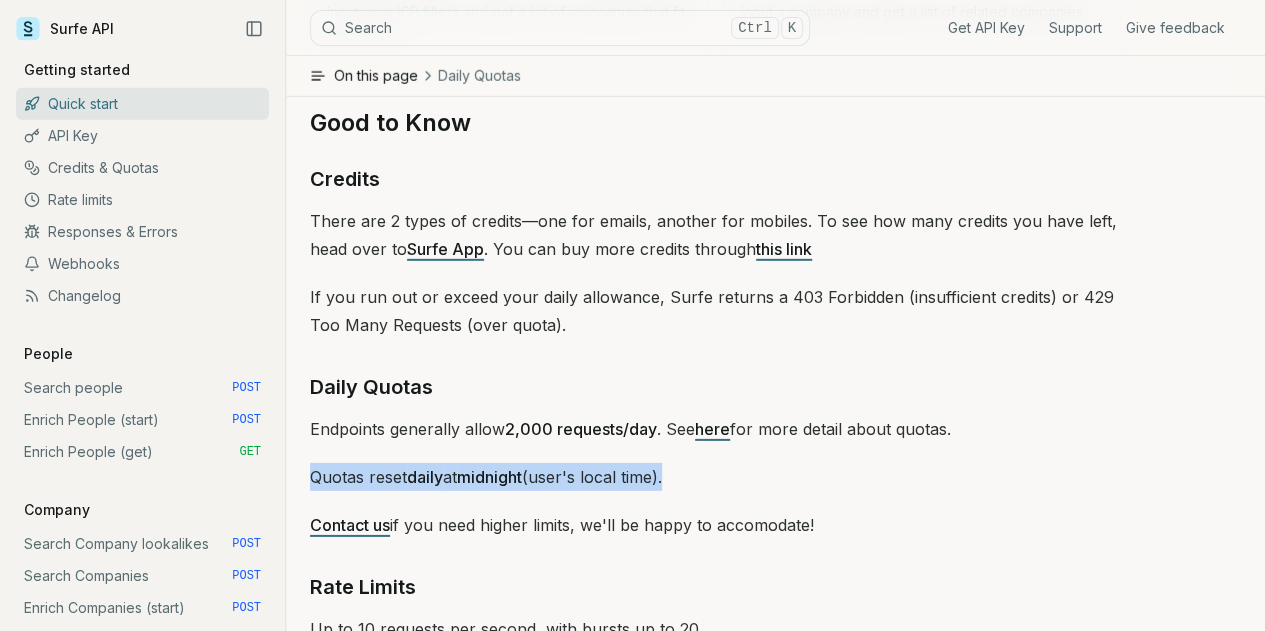 scroll, scrollTop: 2969, scrollLeft: 0, axis: vertical 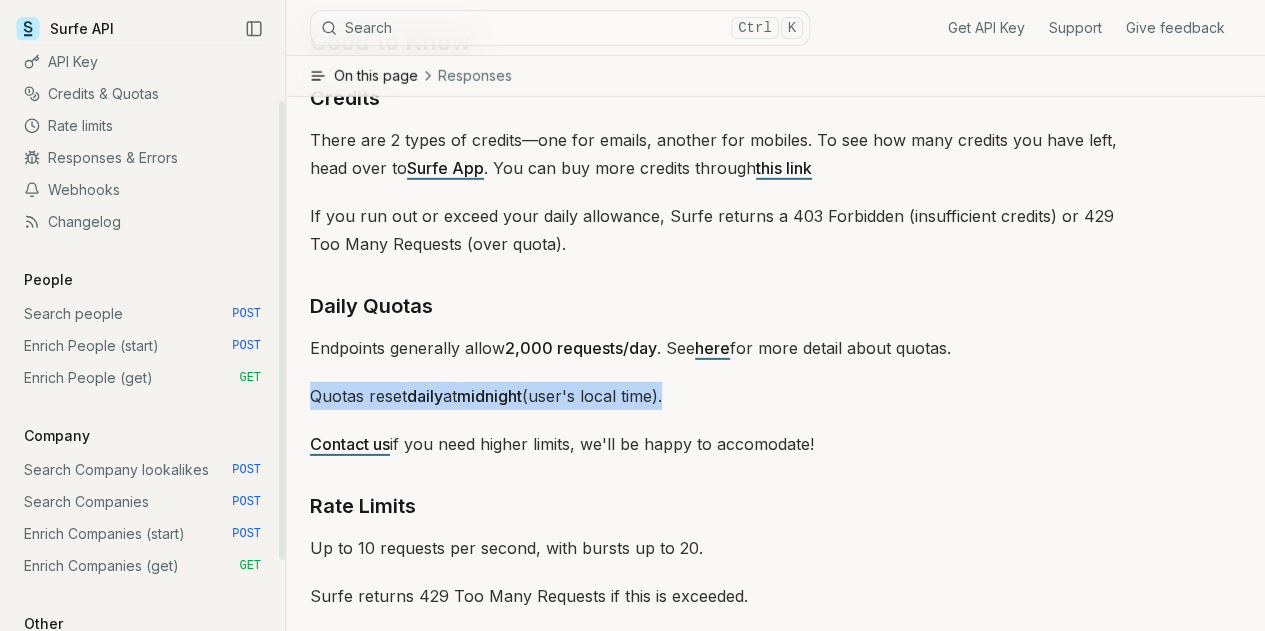 click on "Search people   POST" at bounding box center (142, 314) 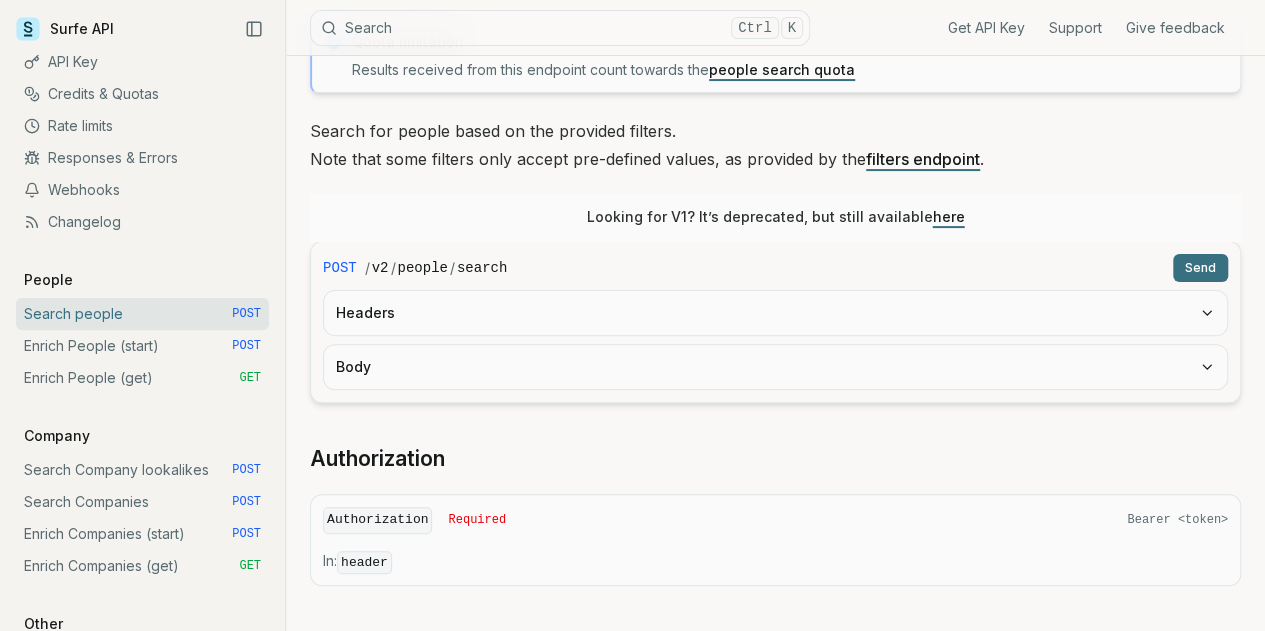 scroll, scrollTop: 153, scrollLeft: 0, axis: vertical 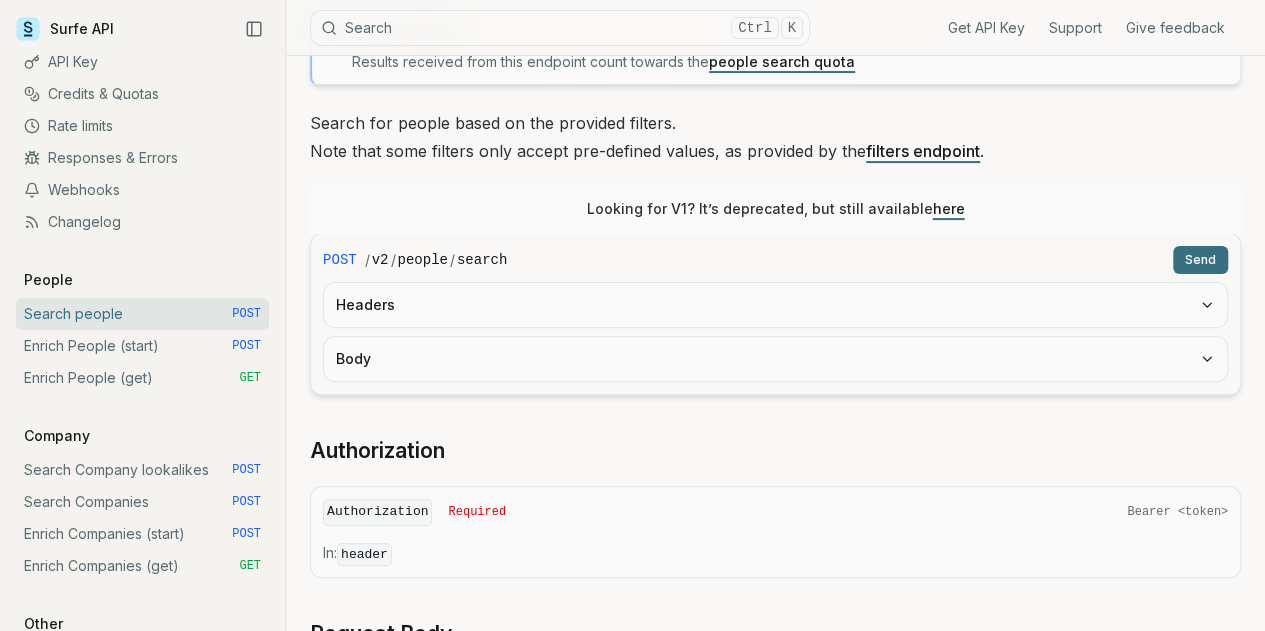 click on "JavaScript" at bounding box center [415, 1473] 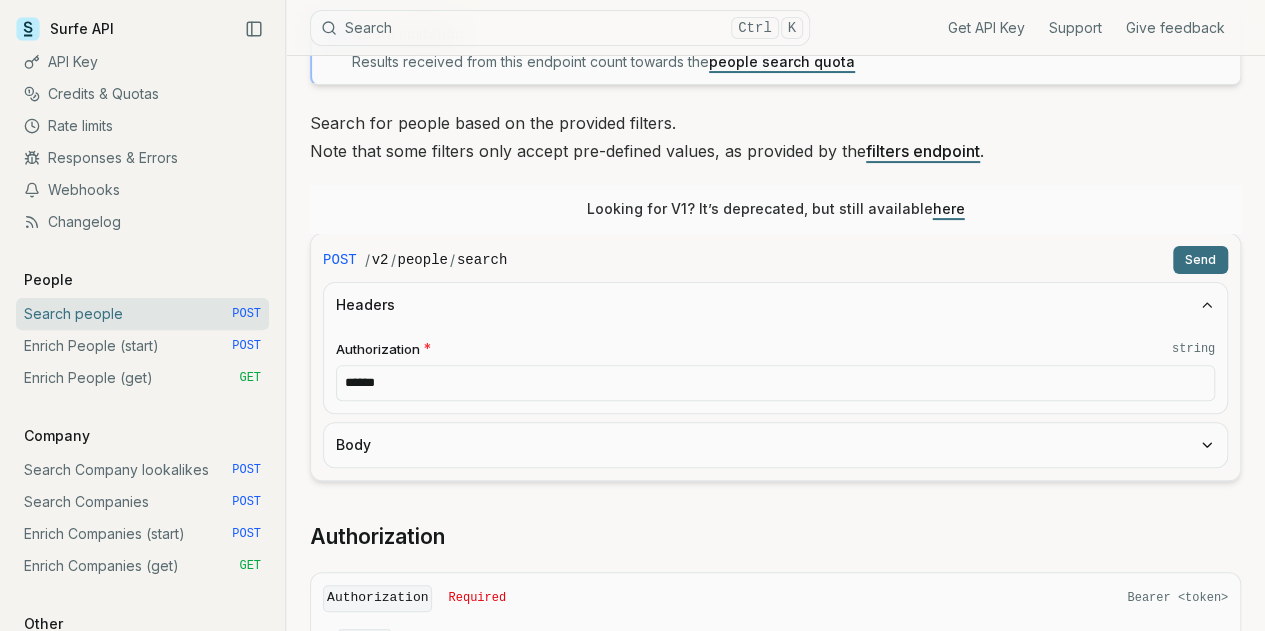 click on "Headers" at bounding box center (775, 305) 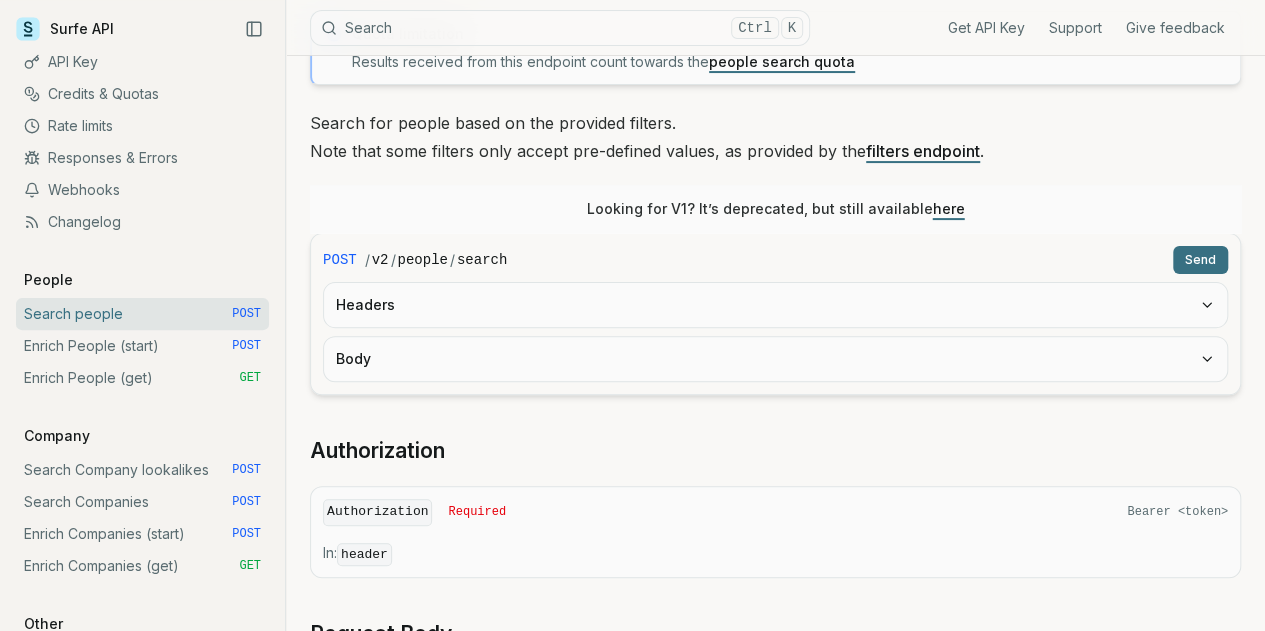click on "Headers" at bounding box center [775, 305] 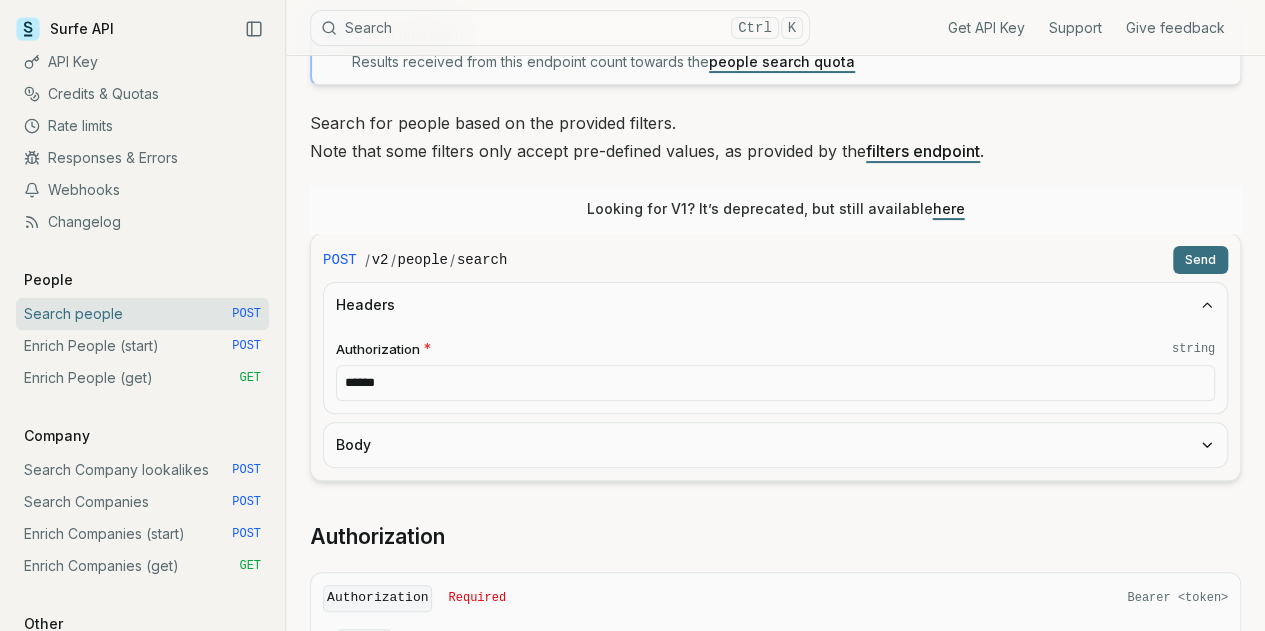 click on "******" at bounding box center [775, 383] 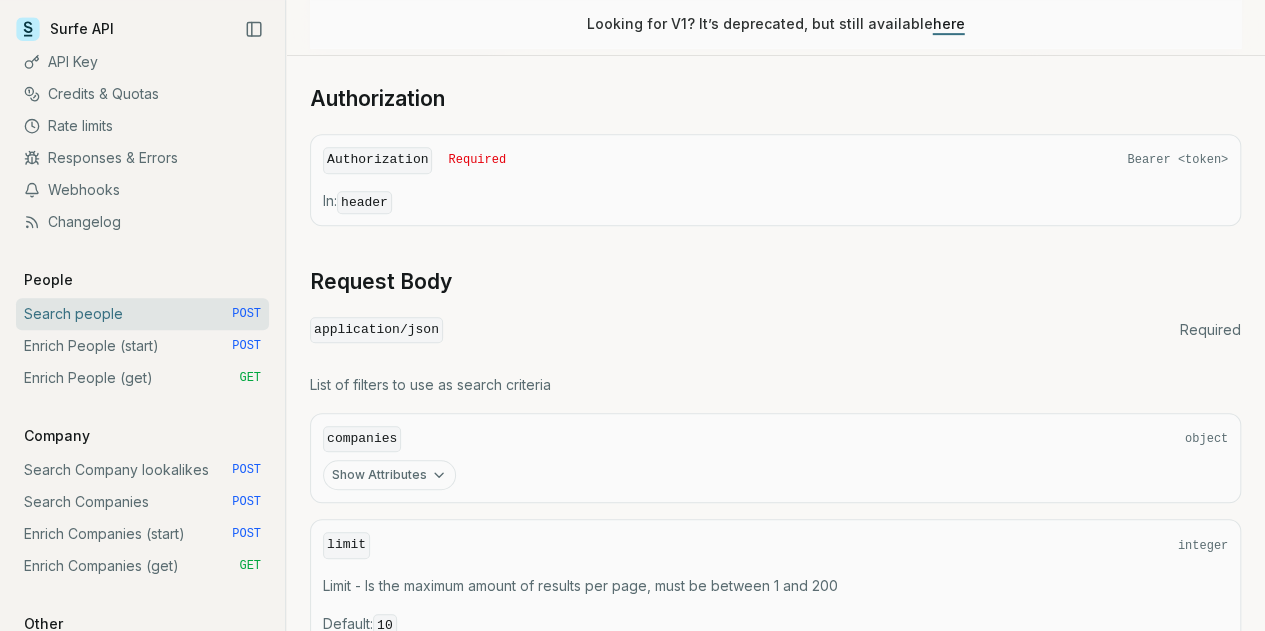 scroll, scrollTop: 506, scrollLeft: 0, axis: vertical 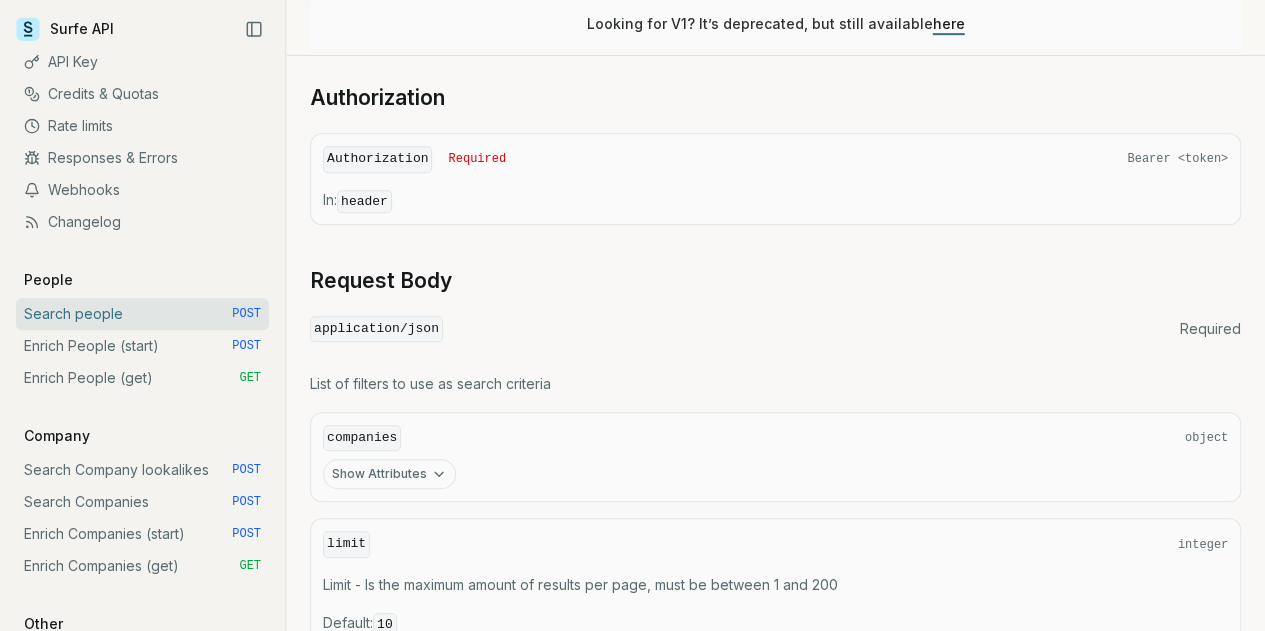 click on "List of filters to use as search criteria" at bounding box center [775, 384] 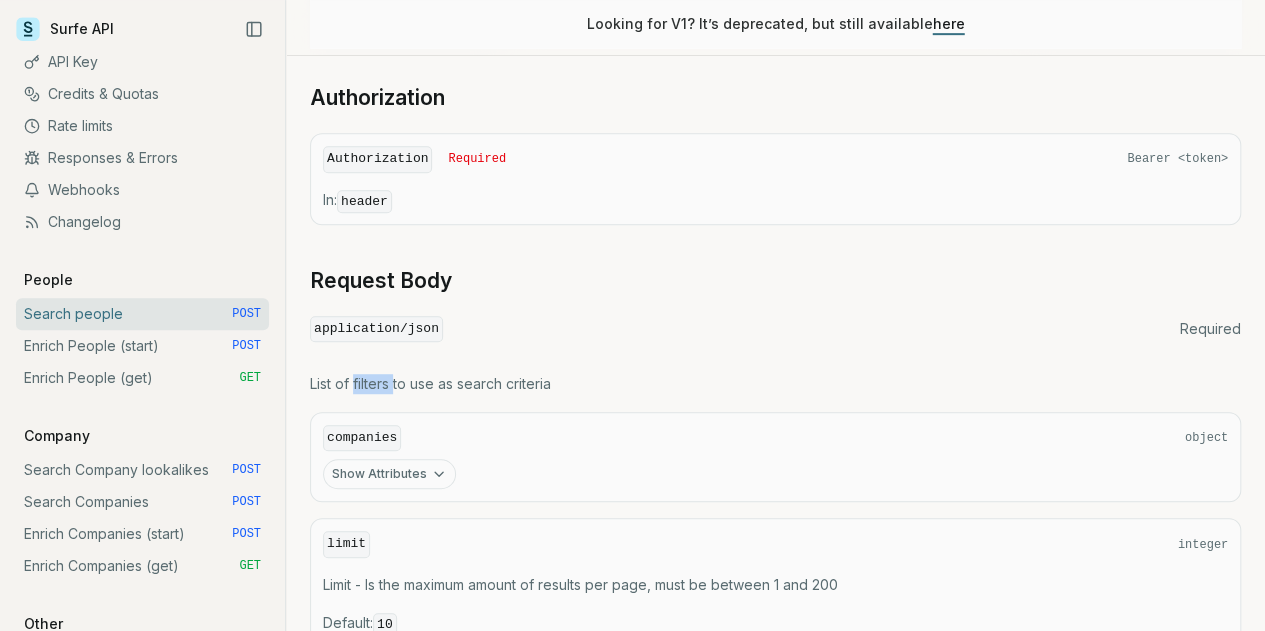 click on "List of filters to use as search criteria" at bounding box center (775, 384) 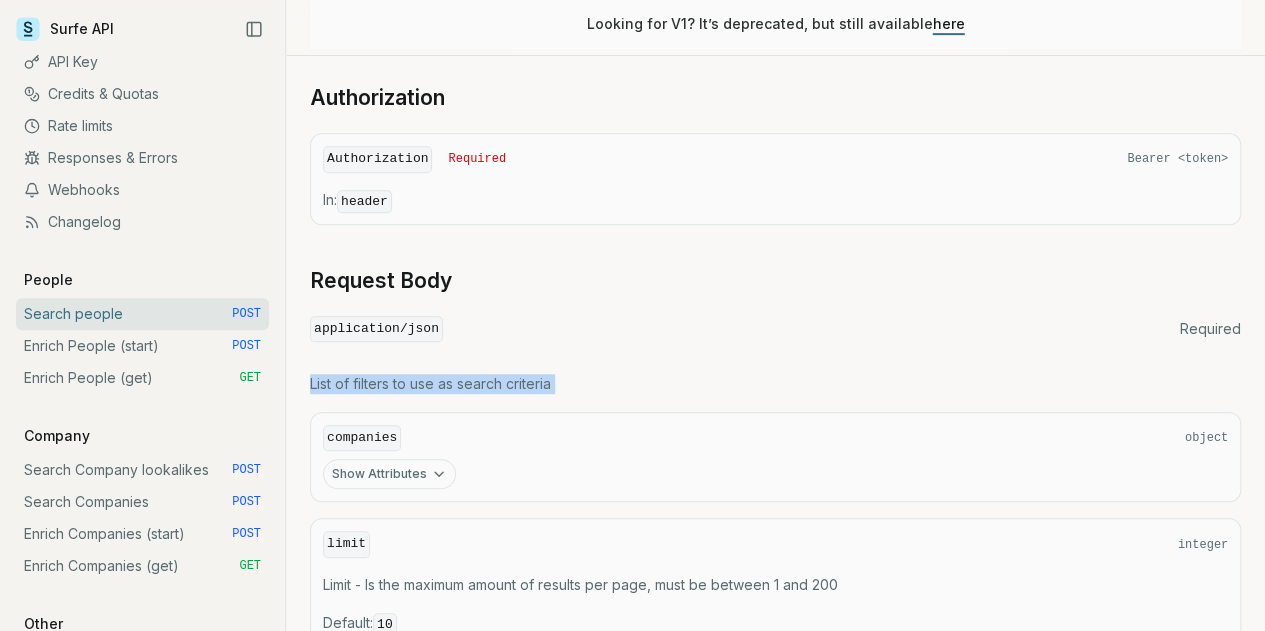 click on "List of filters to use as search criteria" at bounding box center (775, 384) 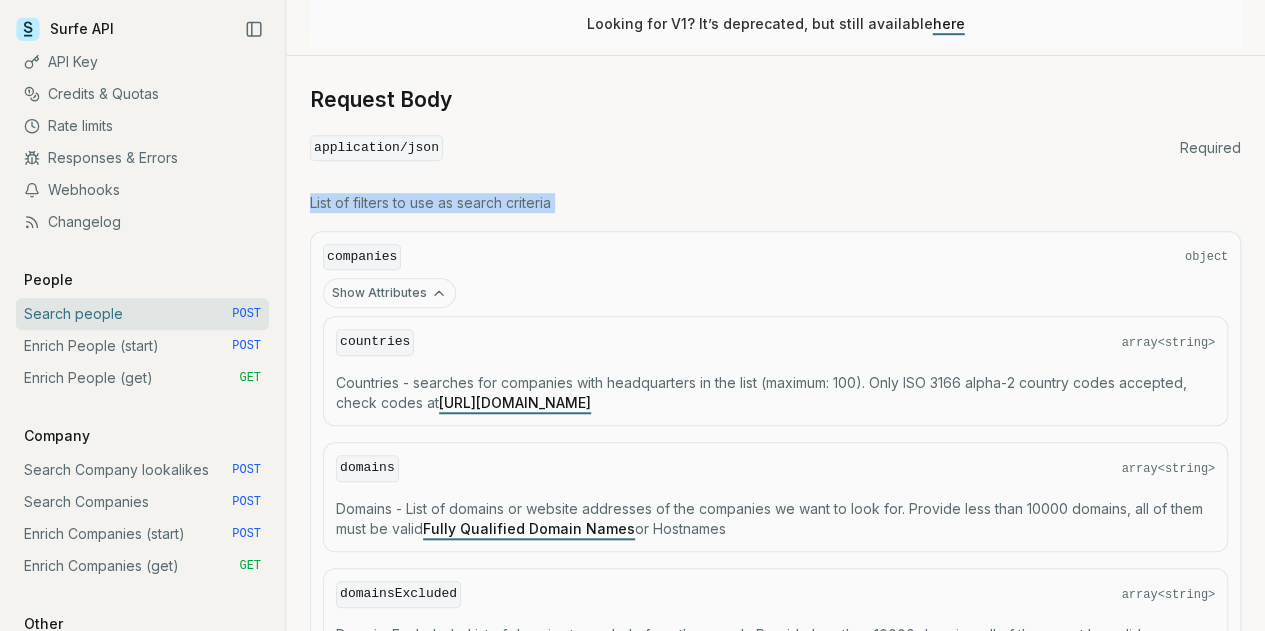 scroll, scrollTop: 692, scrollLeft: 0, axis: vertical 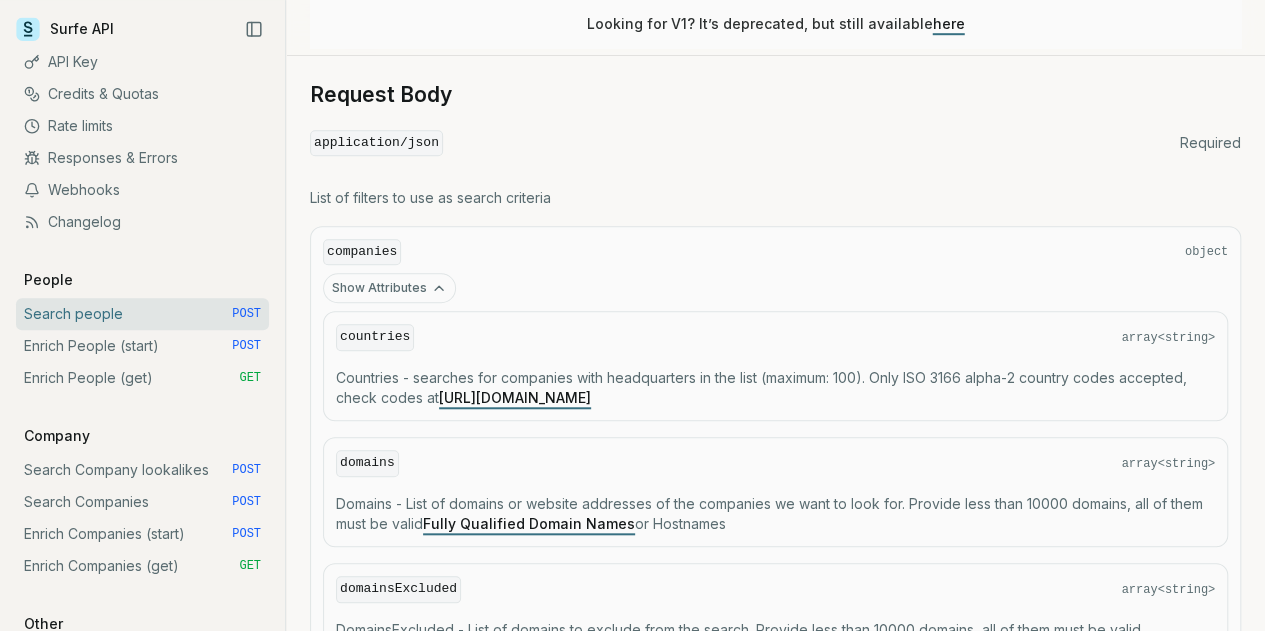 click on "Countries - searches for companies with headquarters in the list (maximum: 100).
Only ISO 3166 alpha-2 country codes accepted, check codes at  [URL][DOMAIN_NAME]" at bounding box center [775, 388] 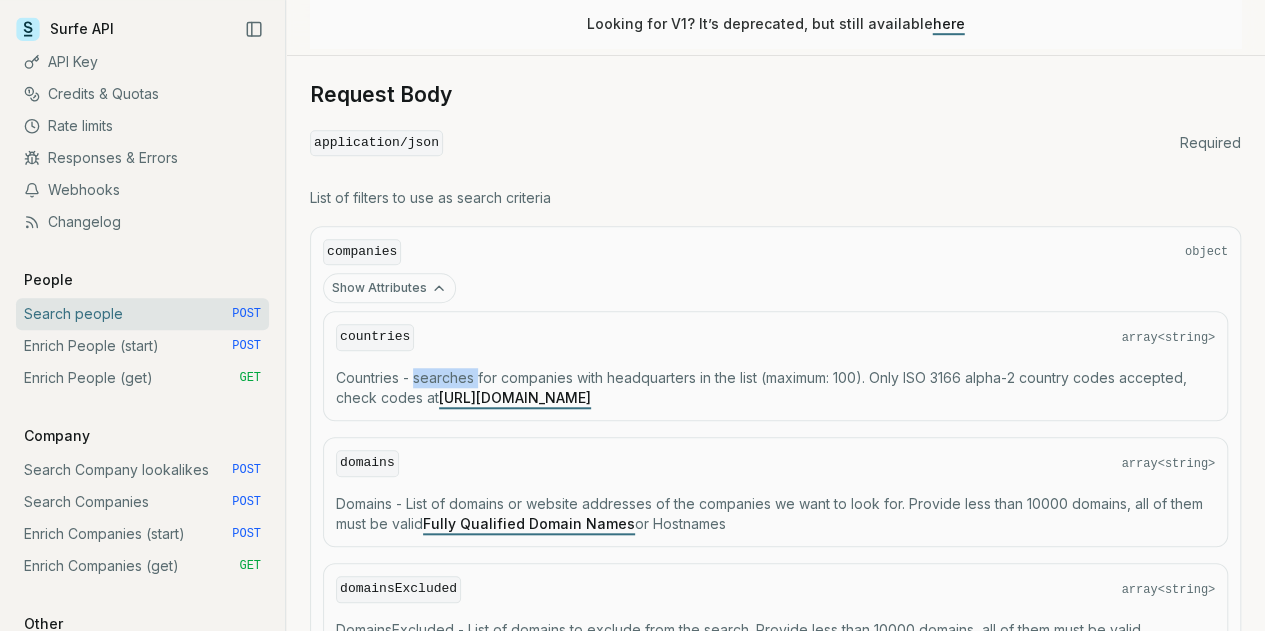 click on "Countries - searches for companies with headquarters in the list (maximum: 100).
Only ISO 3166 alpha-2 country codes accepted, check codes at  [URL][DOMAIN_NAME]" at bounding box center (775, 388) 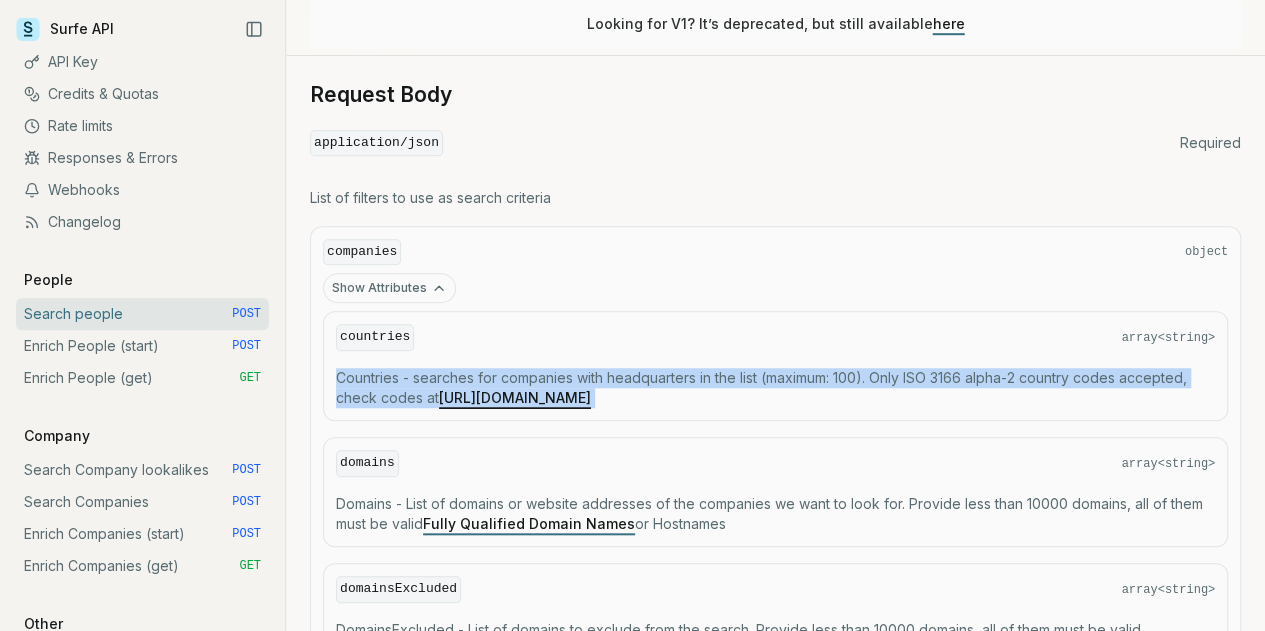 click on "Countries - searches for companies with headquarters in the list (maximum: 100).
Only ISO 3166 alpha-2 country codes accepted, check codes at  [URL][DOMAIN_NAME]" at bounding box center [775, 388] 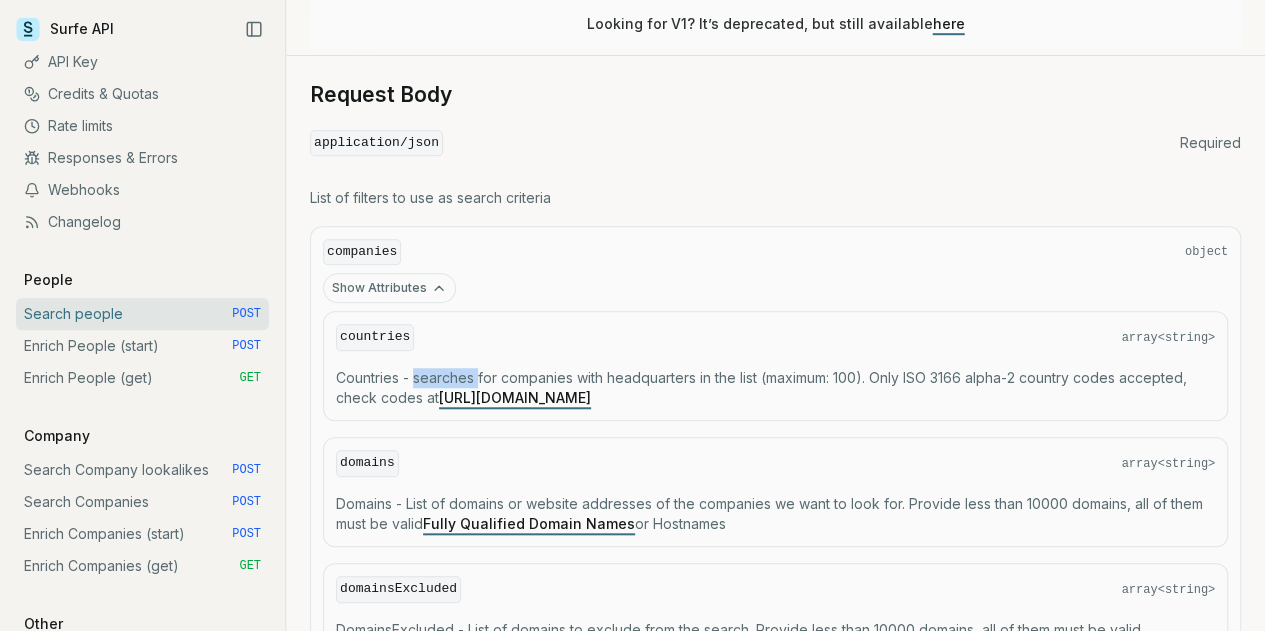 click on "Countries - searches for companies with headquarters in the list (maximum: 100).
Only ISO 3166 alpha-2 country codes accepted, check codes at  [URL][DOMAIN_NAME]" at bounding box center [775, 388] 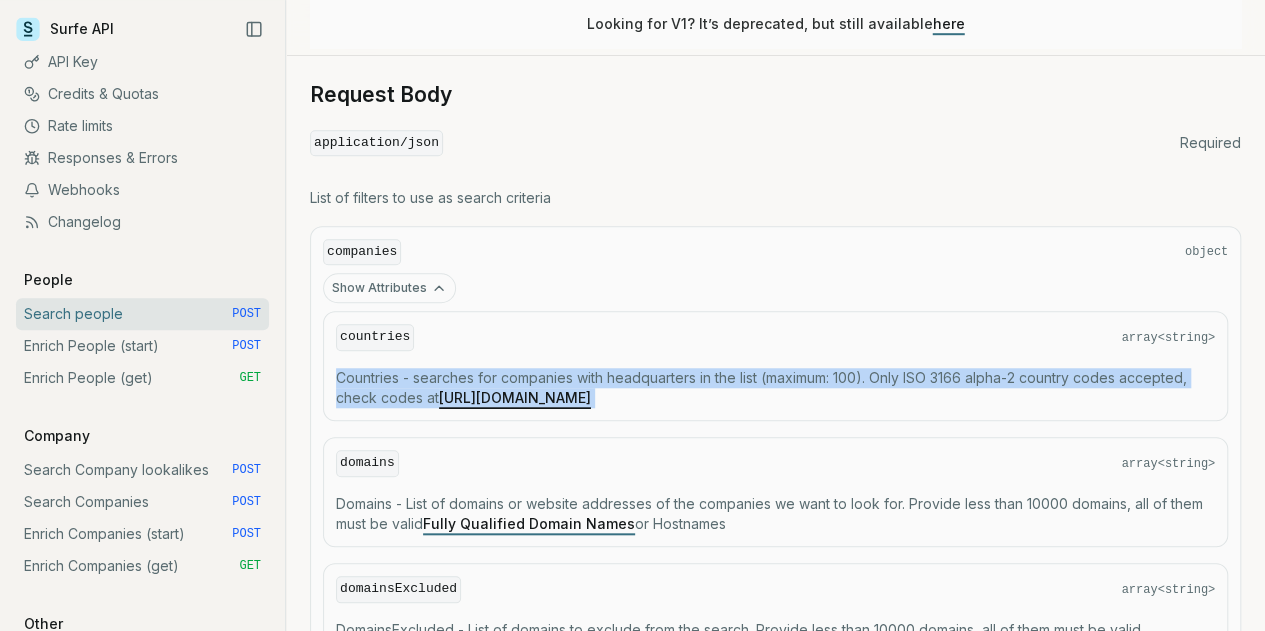 click on "Countries - searches for companies with headquarters in the list (maximum: 100).
Only ISO 3166 alpha-2 country codes accepted, check codes at  [URL][DOMAIN_NAME]" at bounding box center (775, 388) 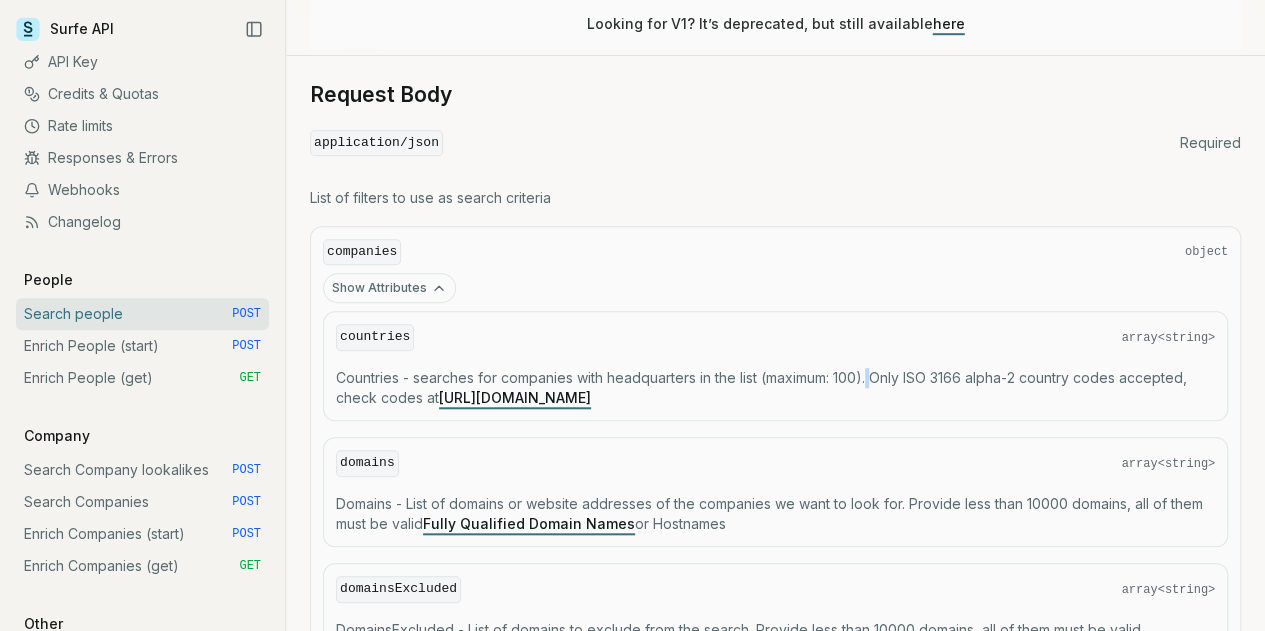 click on "Countries - searches for companies with headquarters in the list (maximum: 100).
Only ISO 3166 alpha-2 country codes accepted, check codes at  [URL][DOMAIN_NAME]" at bounding box center (775, 388) 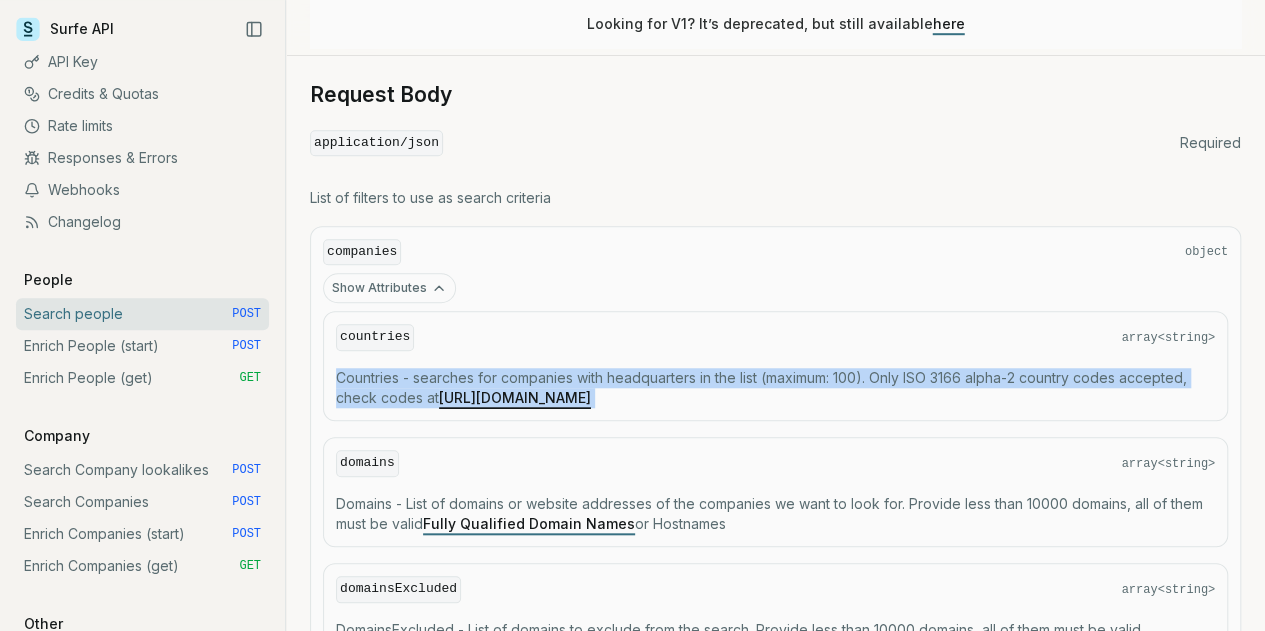 drag, startPoint x: 491, startPoint y: 389, endPoint x: 522, endPoint y: 387, distance: 31.06445 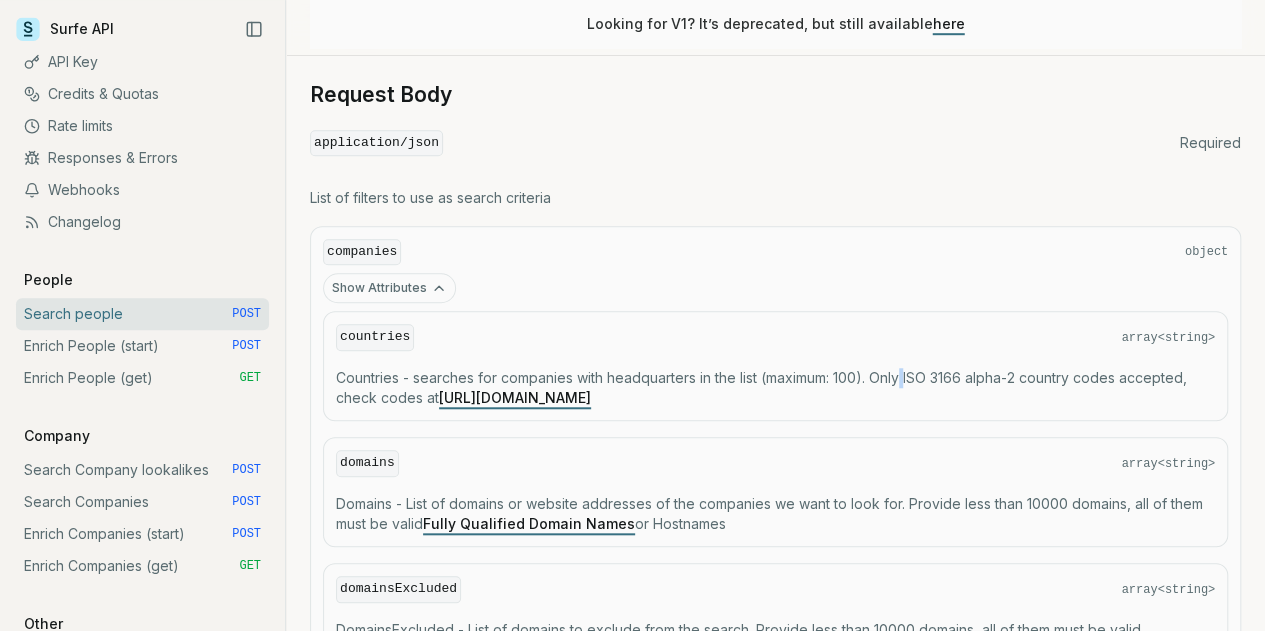 click on "Countries - searches for companies with headquarters in the list (maximum: 100).
Only ISO 3166 alpha-2 country codes accepted, check codes at  [URL][DOMAIN_NAME]" at bounding box center (775, 388) 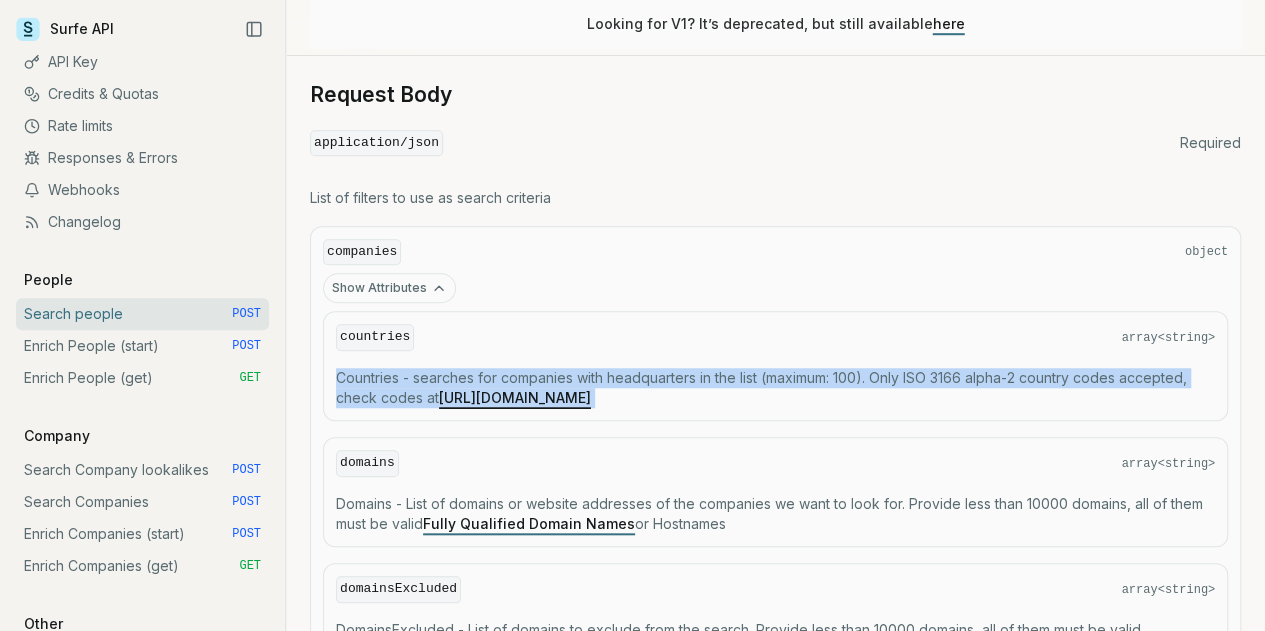 click on "Countries - searches for companies with headquarters in the list (maximum: 100).
Only ISO 3166 alpha-2 country codes accepted, check codes at  [URL][DOMAIN_NAME]" at bounding box center (775, 388) 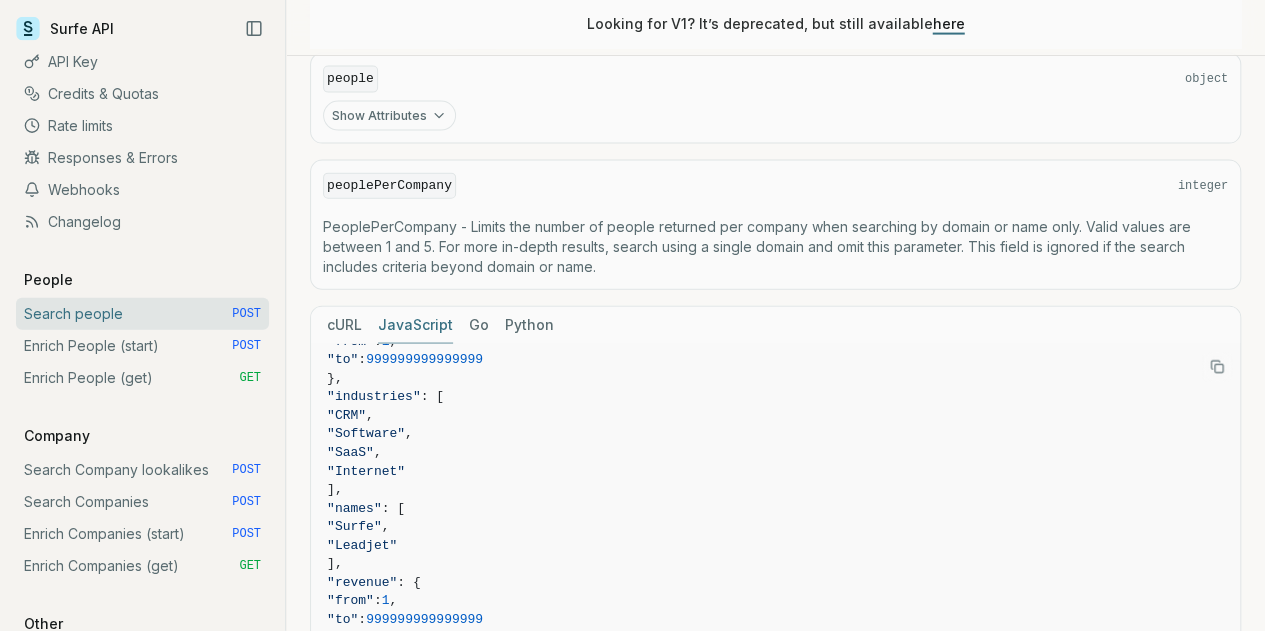 scroll, scrollTop: 2202, scrollLeft: 0, axis: vertical 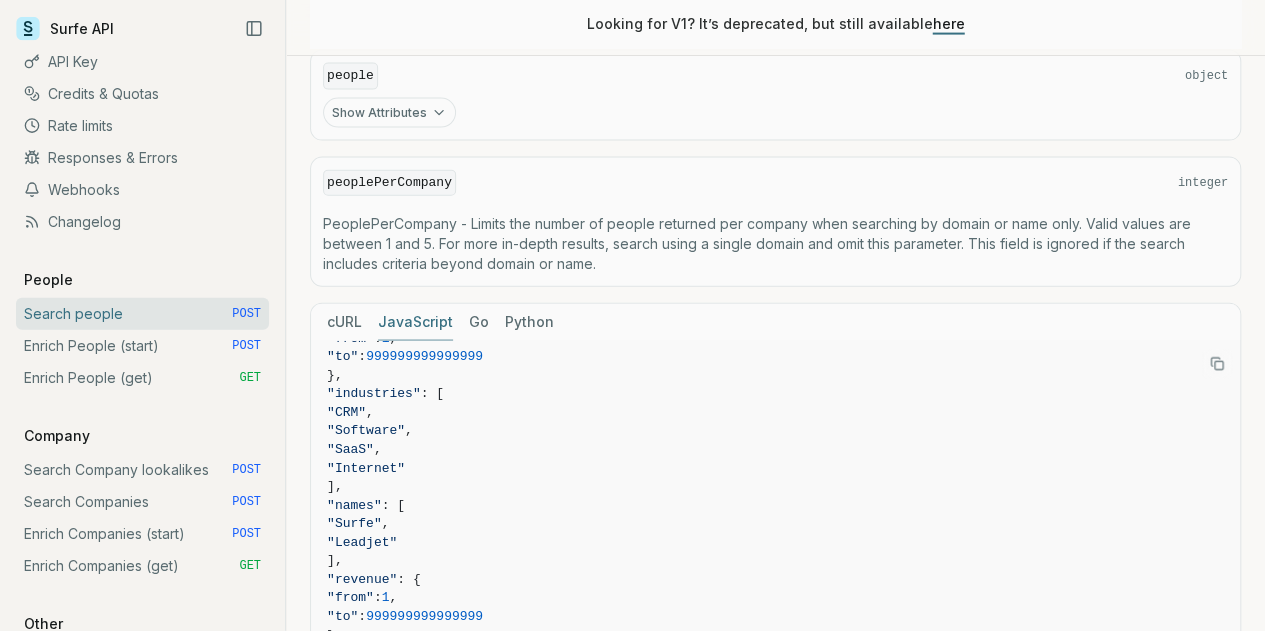 click on "Show Attributes" at bounding box center (389, 113) 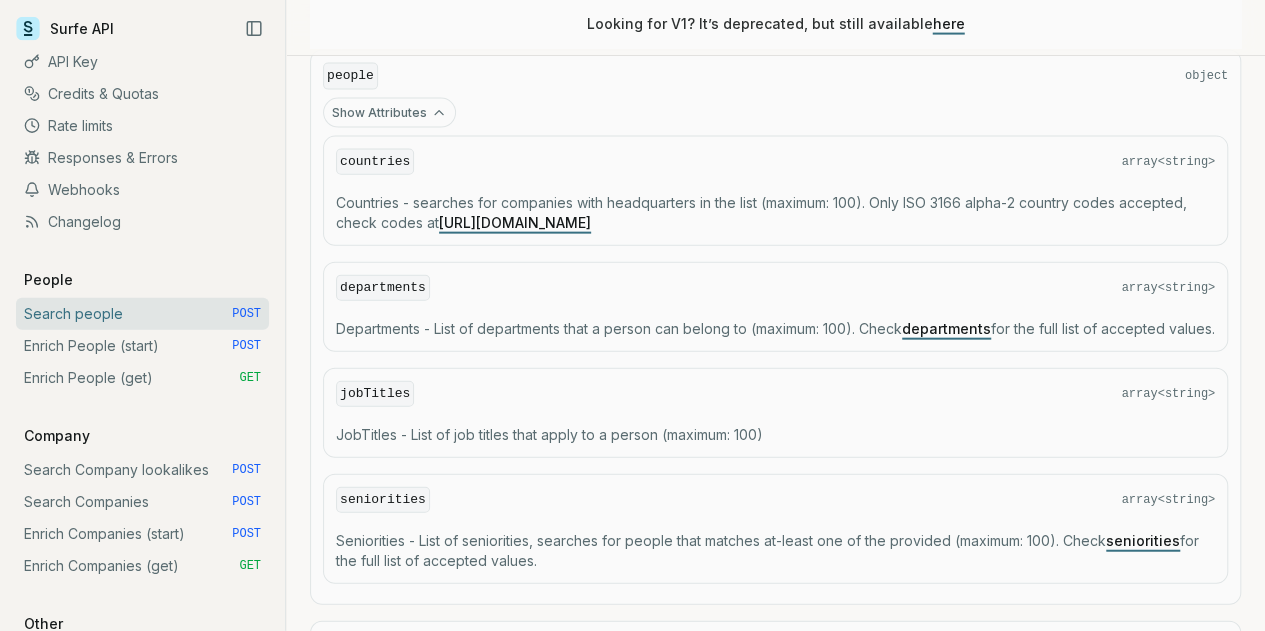 click on "Show Attributes" at bounding box center [389, 113] 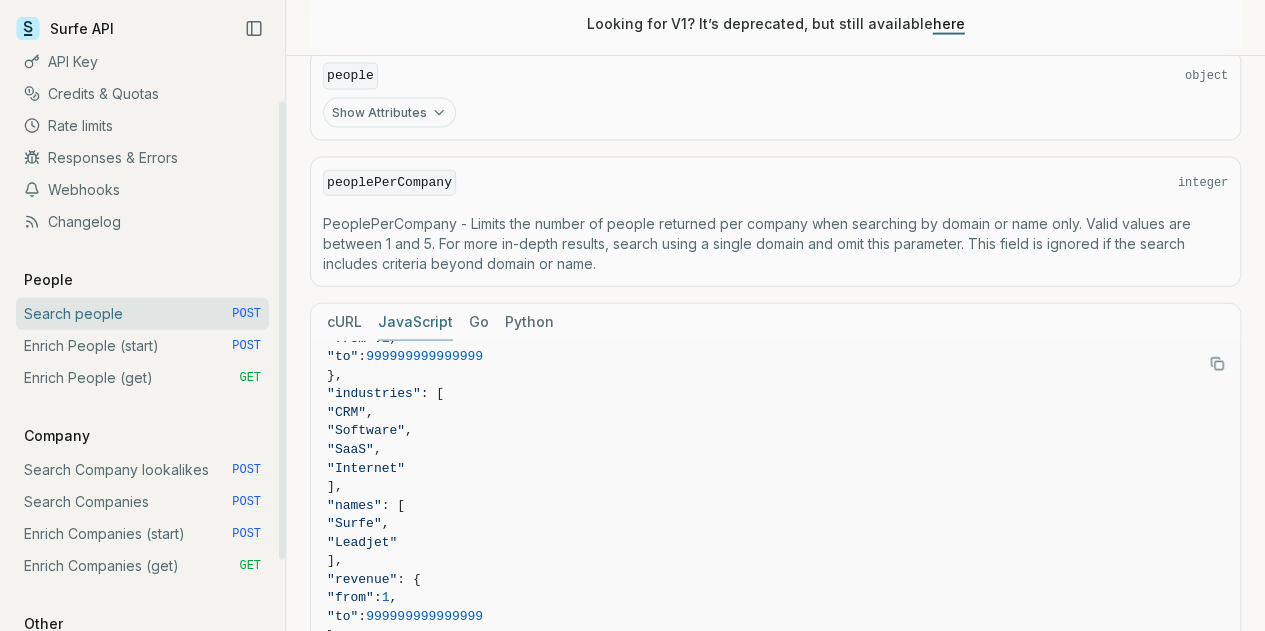 scroll, scrollTop: 164, scrollLeft: 0, axis: vertical 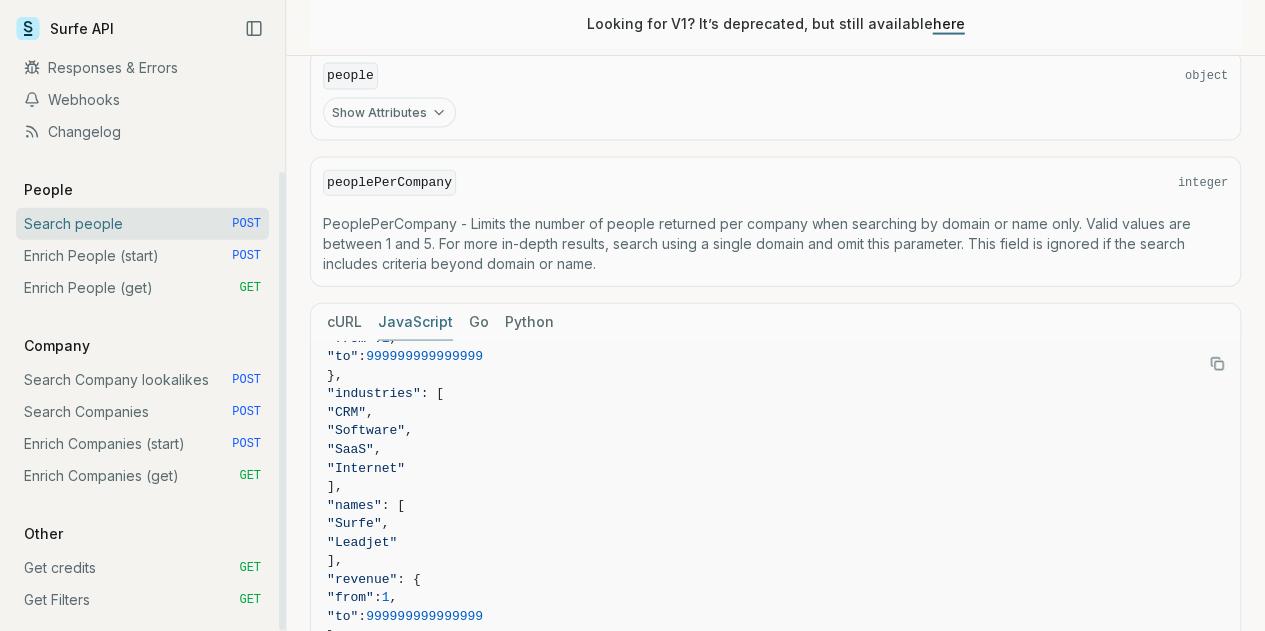 click on "Enrich People (start)   POST" at bounding box center (142, 256) 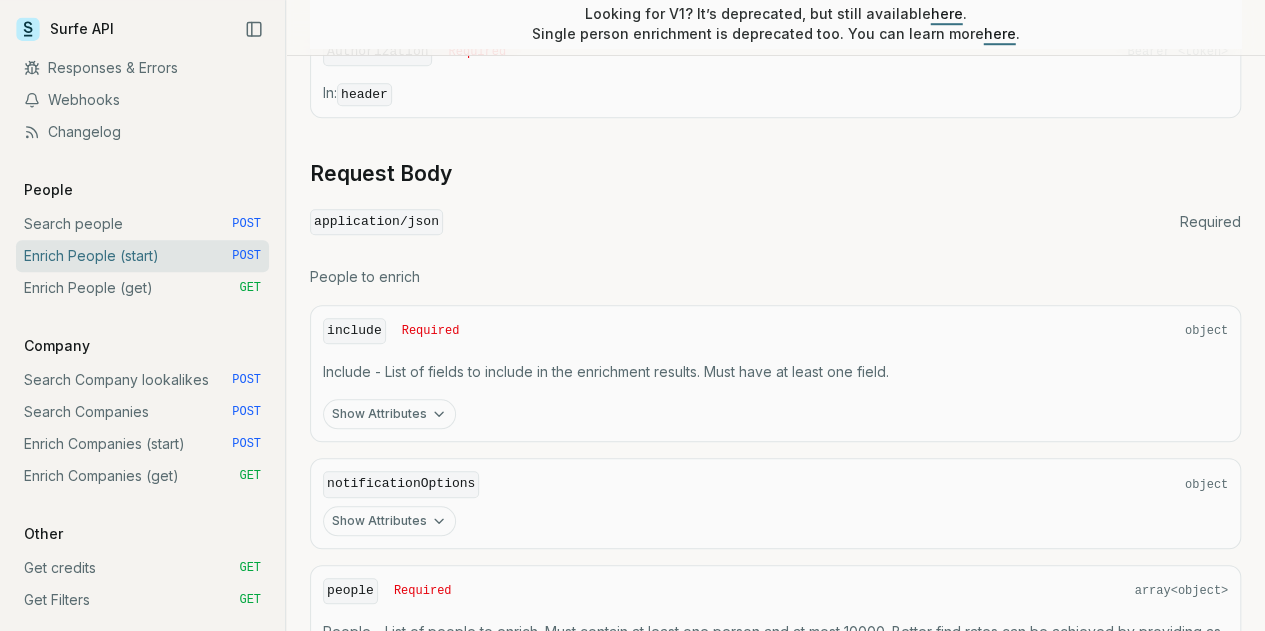scroll, scrollTop: 769, scrollLeft: 0, axis: vertical 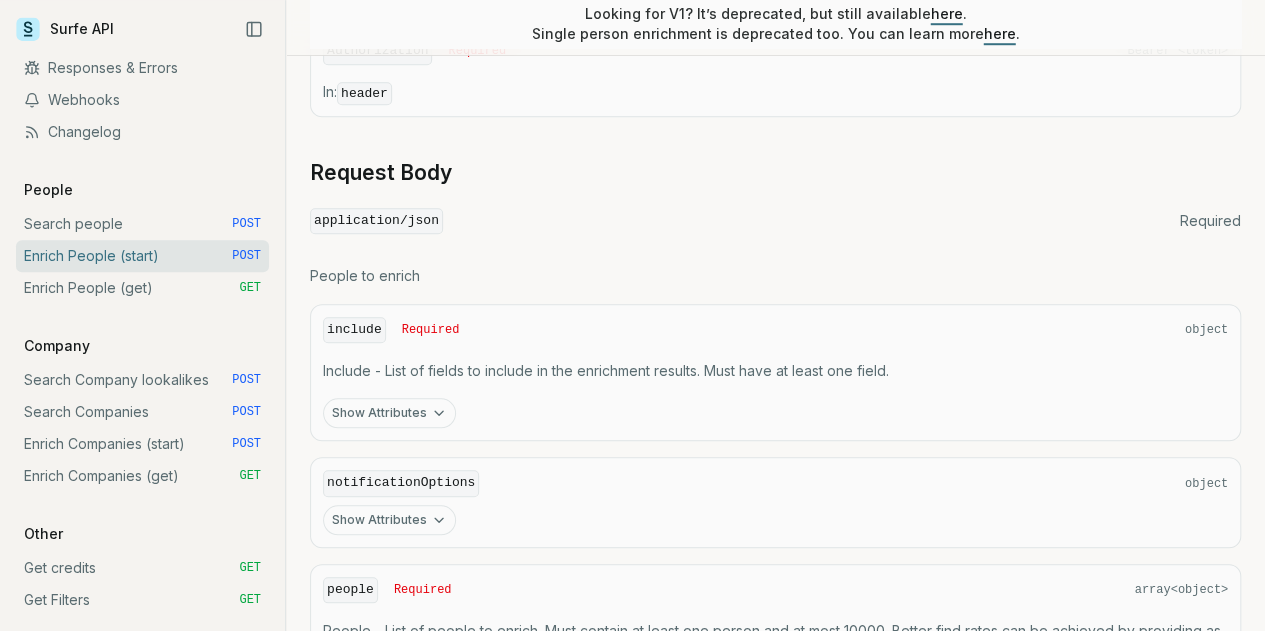 click on "Include - List of fields to include in the enrichment results. Must have at least one field." at bounding box center [775, 371] 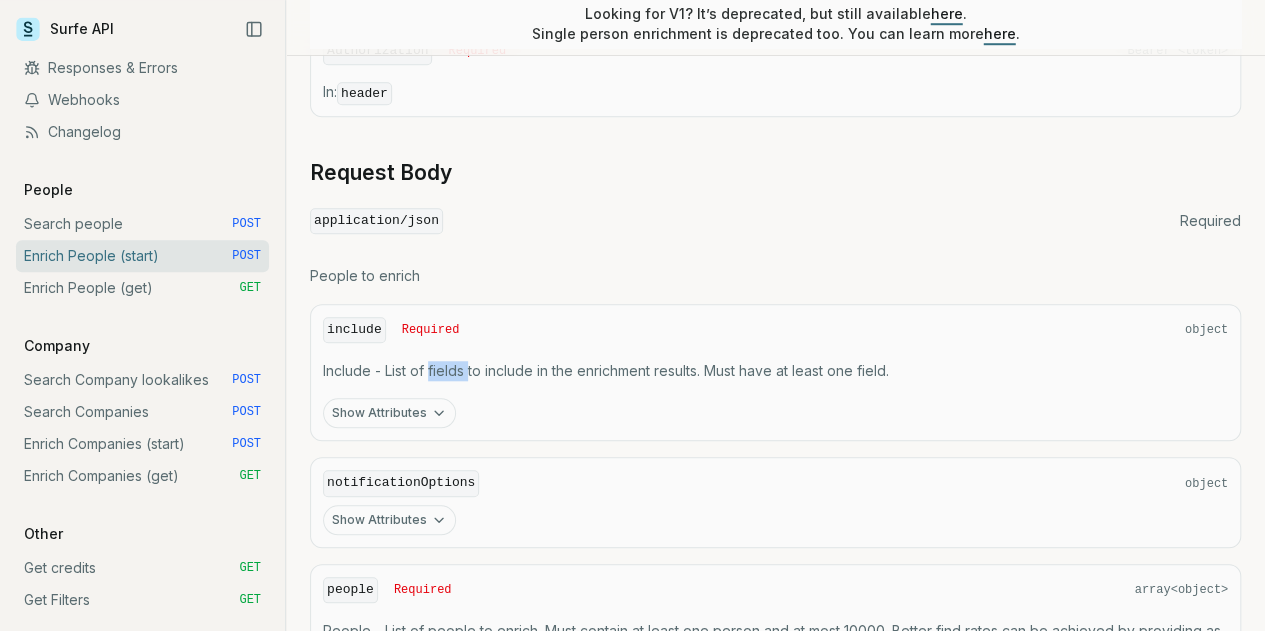 click on "Include - List of fields to include in the enrichment results. Must have at least one field." at bounding box center [775, 371] 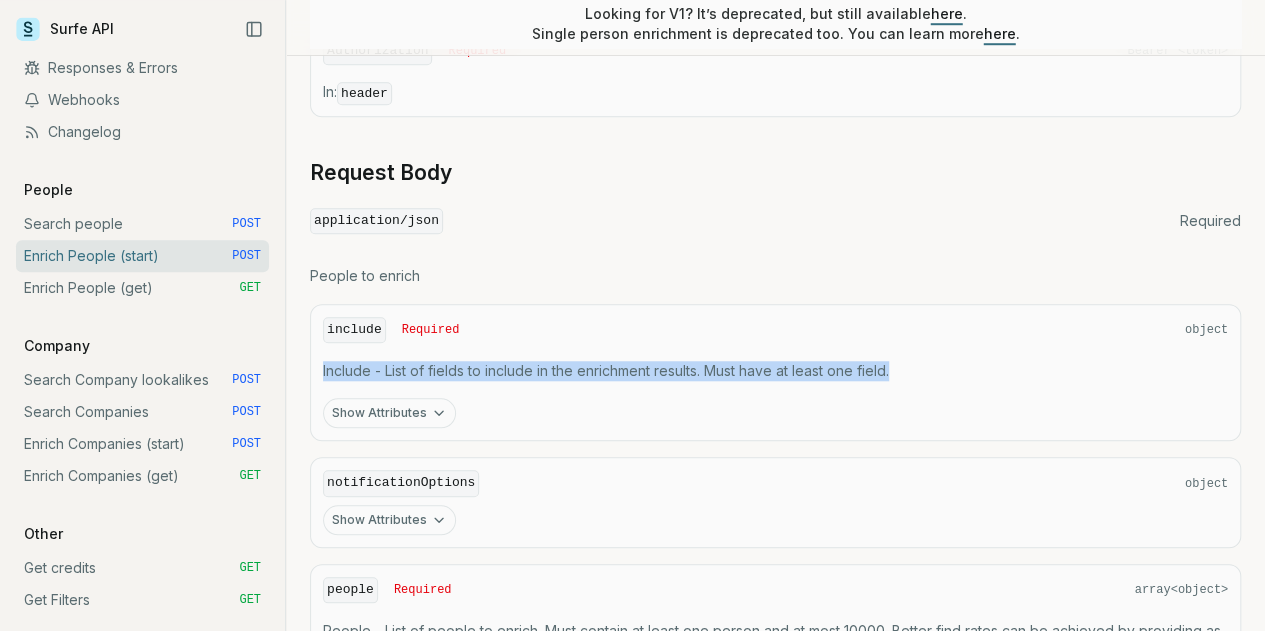 click on "Include - List of fields to include in the enrichment results. Must have at least one field." at bounding box center [775, 371] 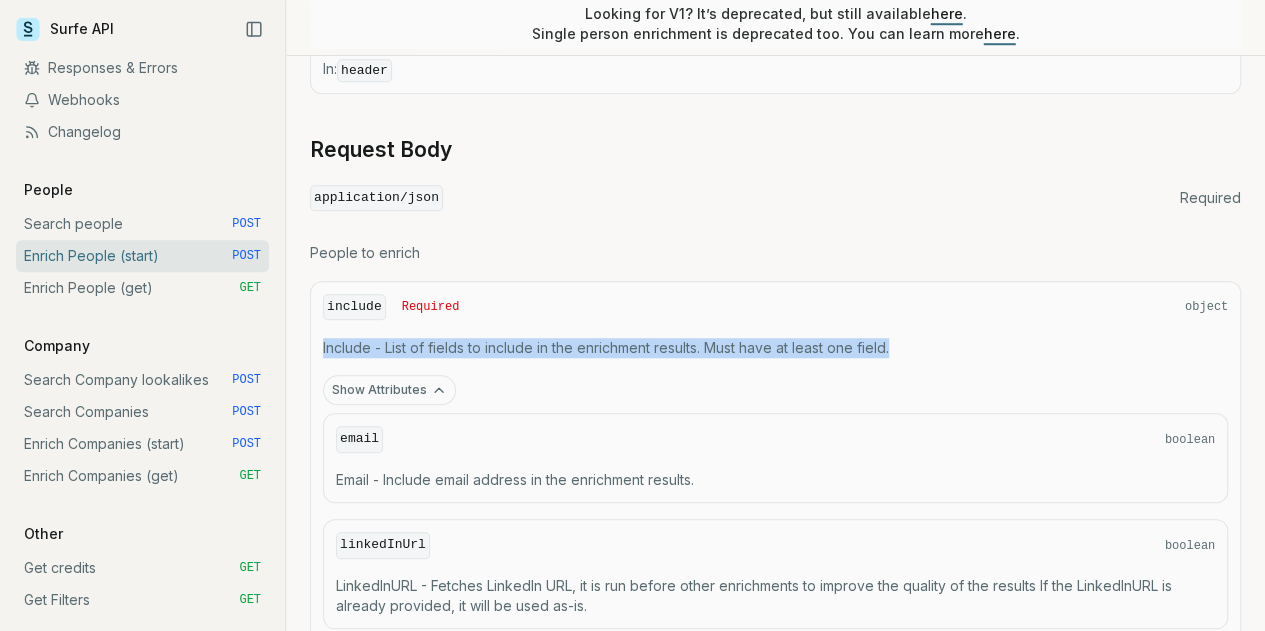 scroll, scrollTop: 794, scrollLeft: 0, axis: vertical 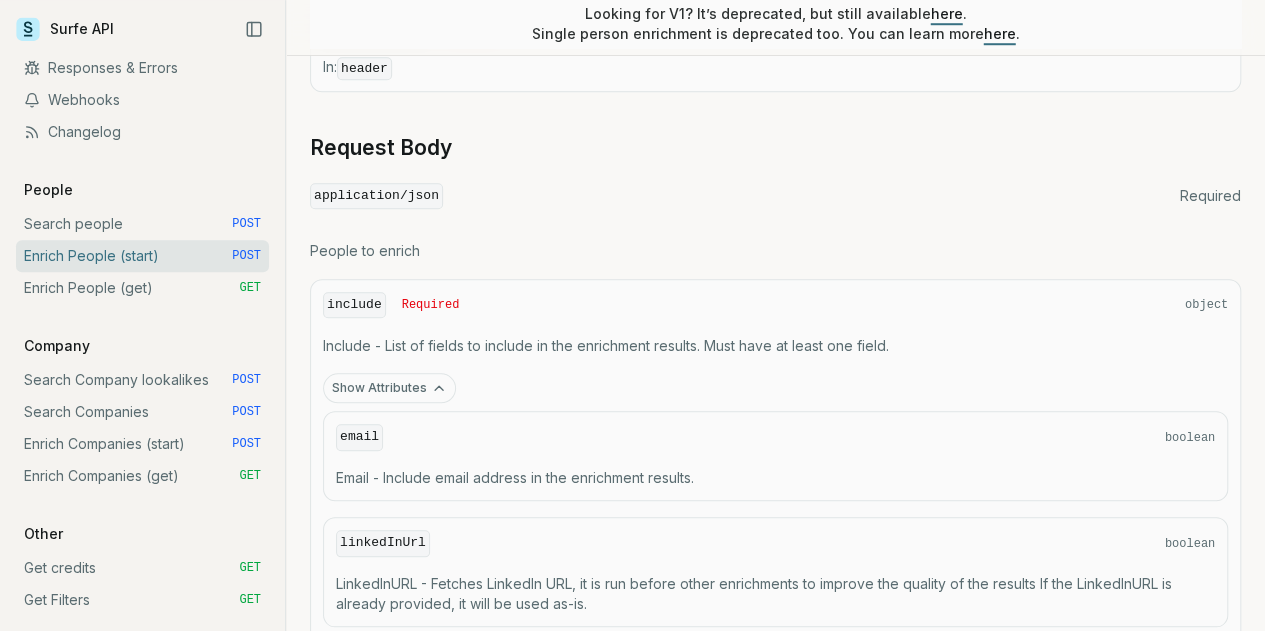 click on "email boolean Email - Include email address in the enrichment results." at bounding box center [775, 456] 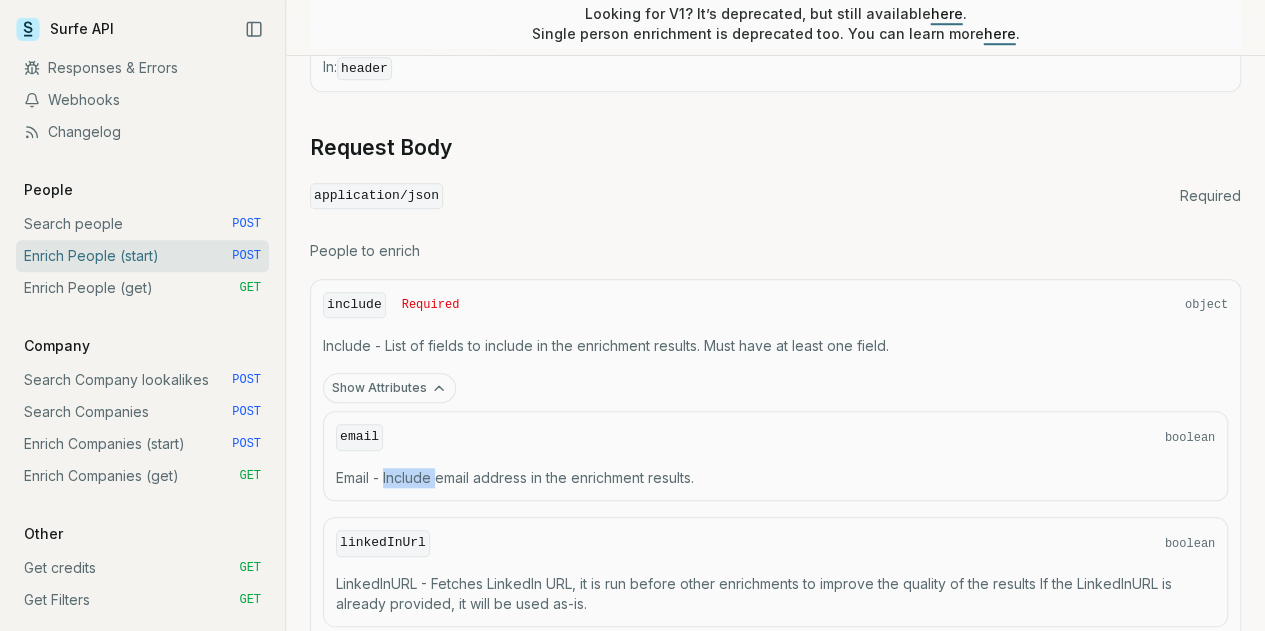 click on "email boolean Email - Include email address in the enrichment results." at bounding box center (775, 456) 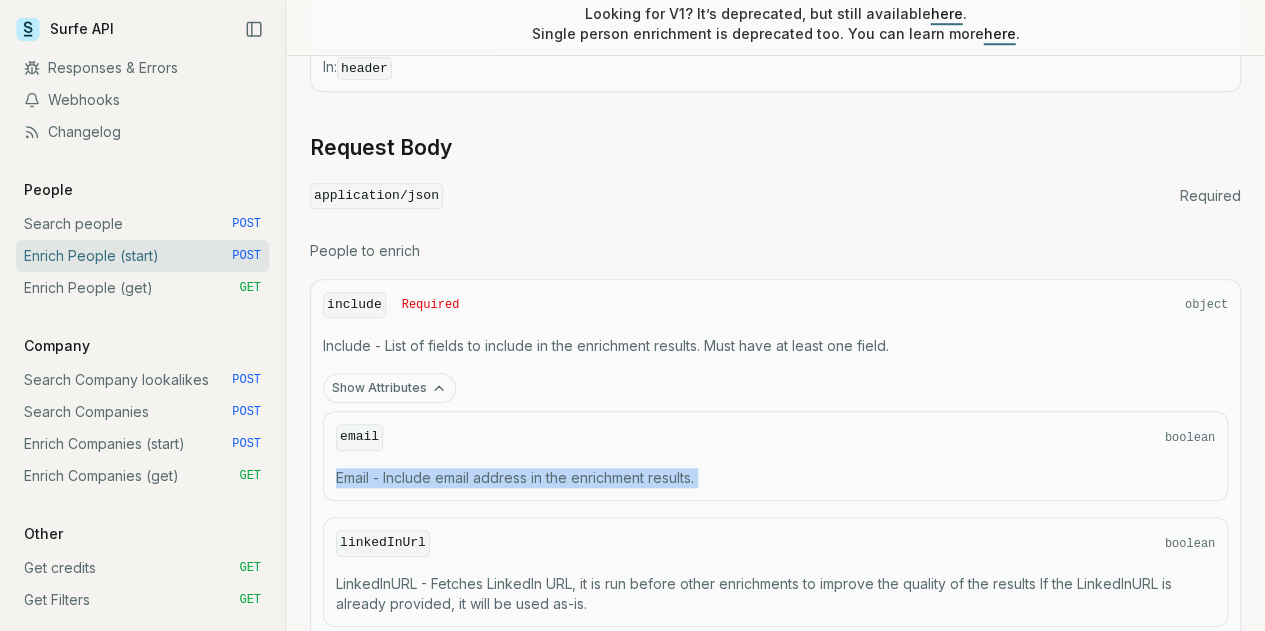 drag, startPoint x: 427, startPoint y: 477, endPoint x: 456, endPoint y: 481, distance: 29.274563 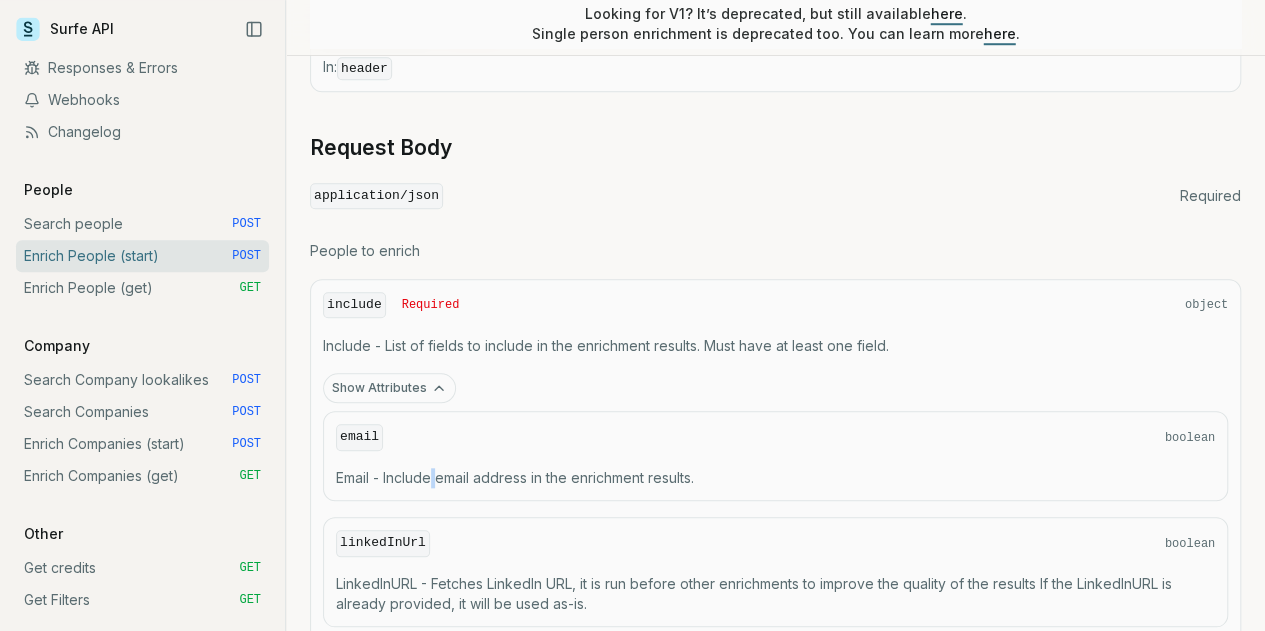 click on "Email - Include email address in the enrichment results." at bounding box center [775, 478] 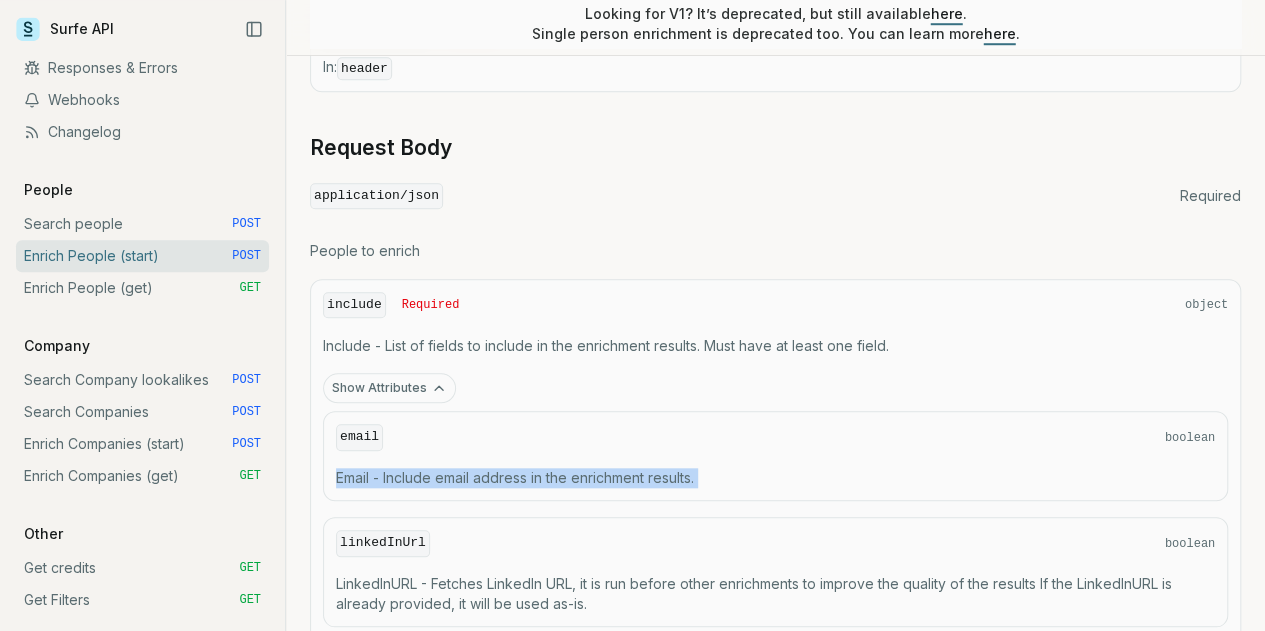 click on "Email - Include email address in the enrichment results." at bounding box center (775, 478) 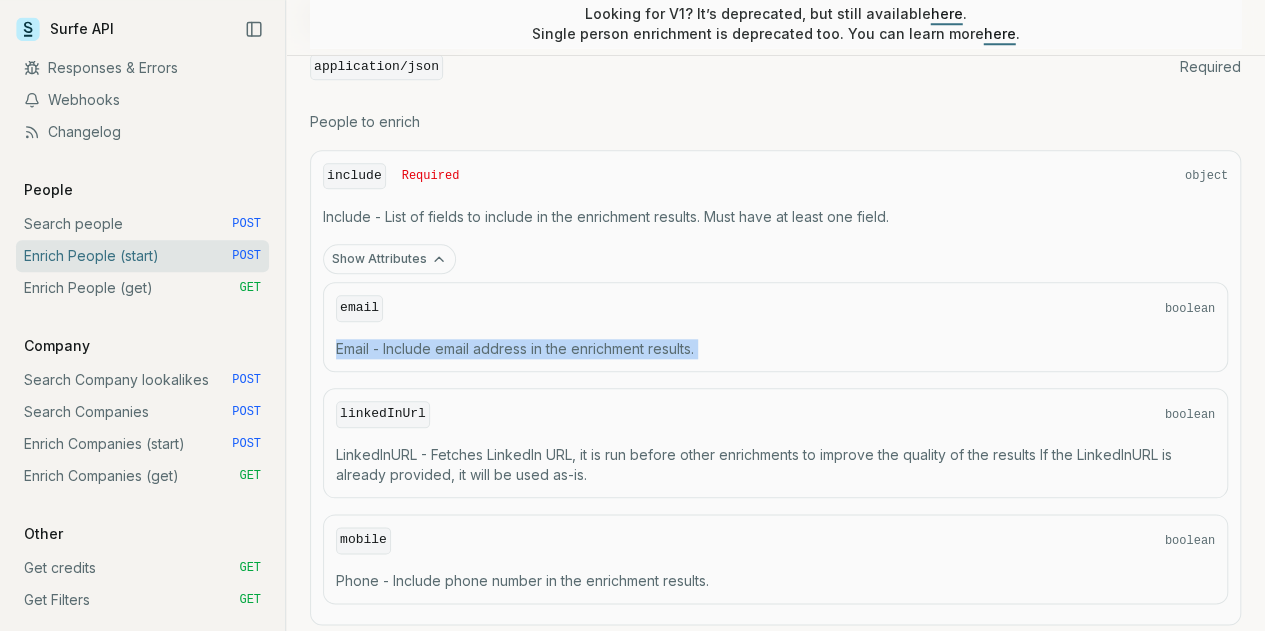 scroll, scrollTop: 924, scrollLeft: 0, axis: vertical 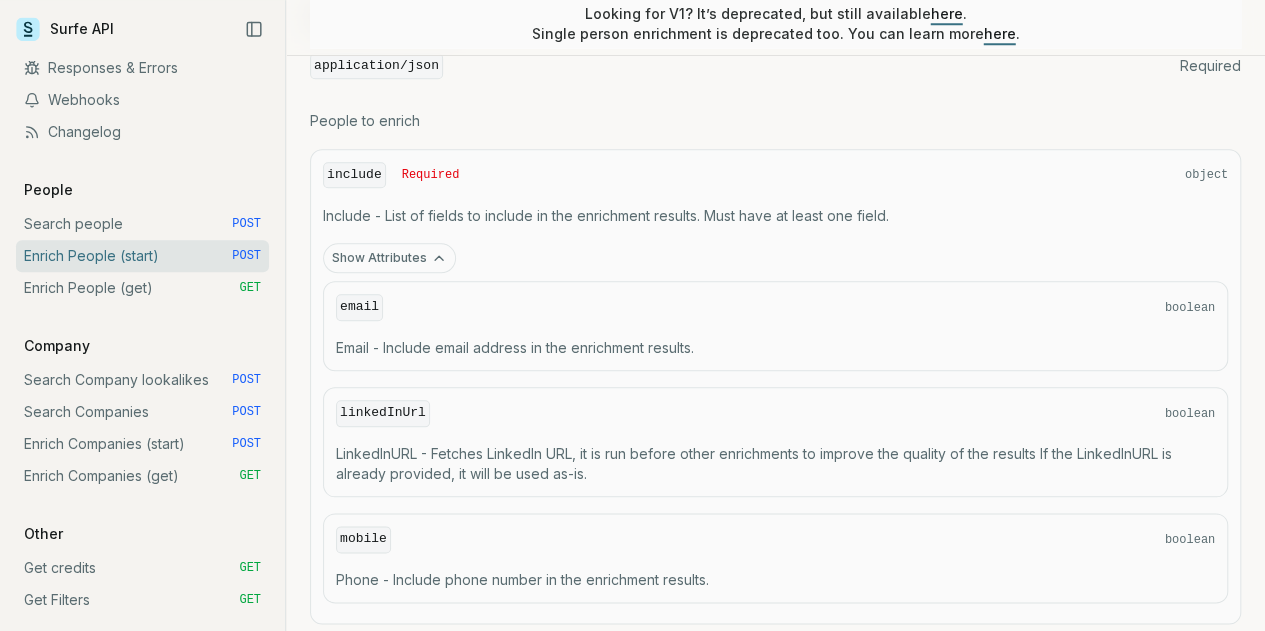click on "LinkedInURL - Fetches LinkedIn URL, it is run before other enrichments to improve the quality of the results
If the LinkedInURL is already provided, it will be used as-is." at bounding box center [775, 464] 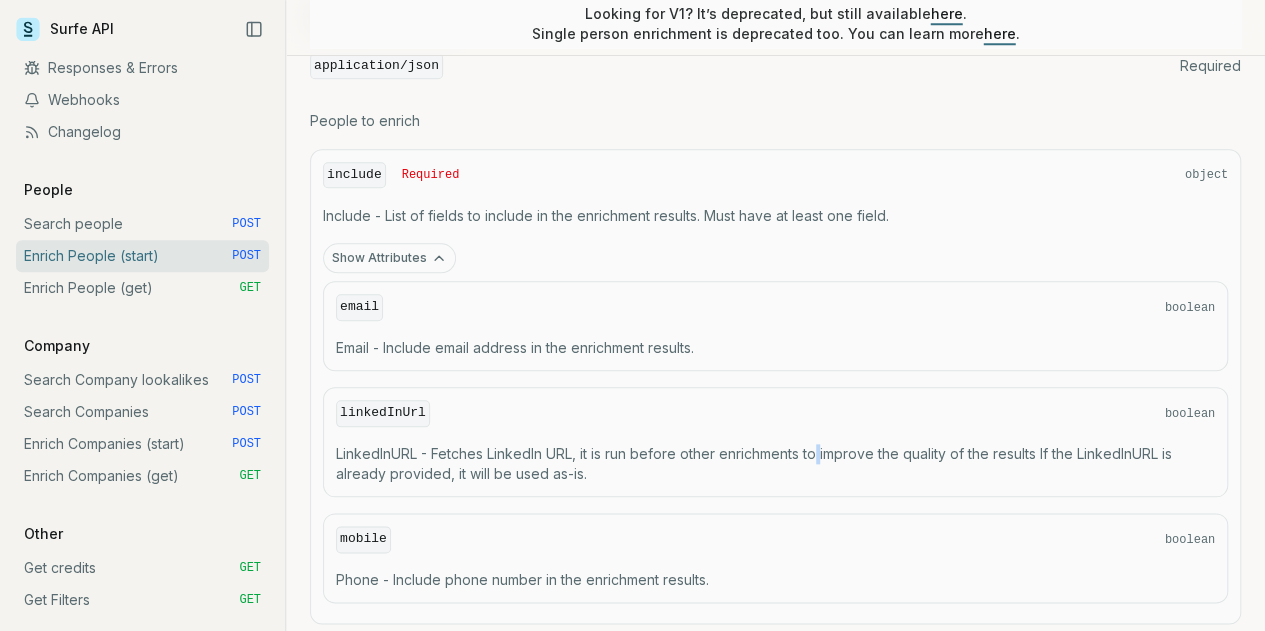 click on "LinkedInURL - Fetches LinkedIn URL, it is run before other enrichments to improve the quality of the results
If the LinkedInURL is already provided, it will be used as-is." at bounding box center [775, 464] 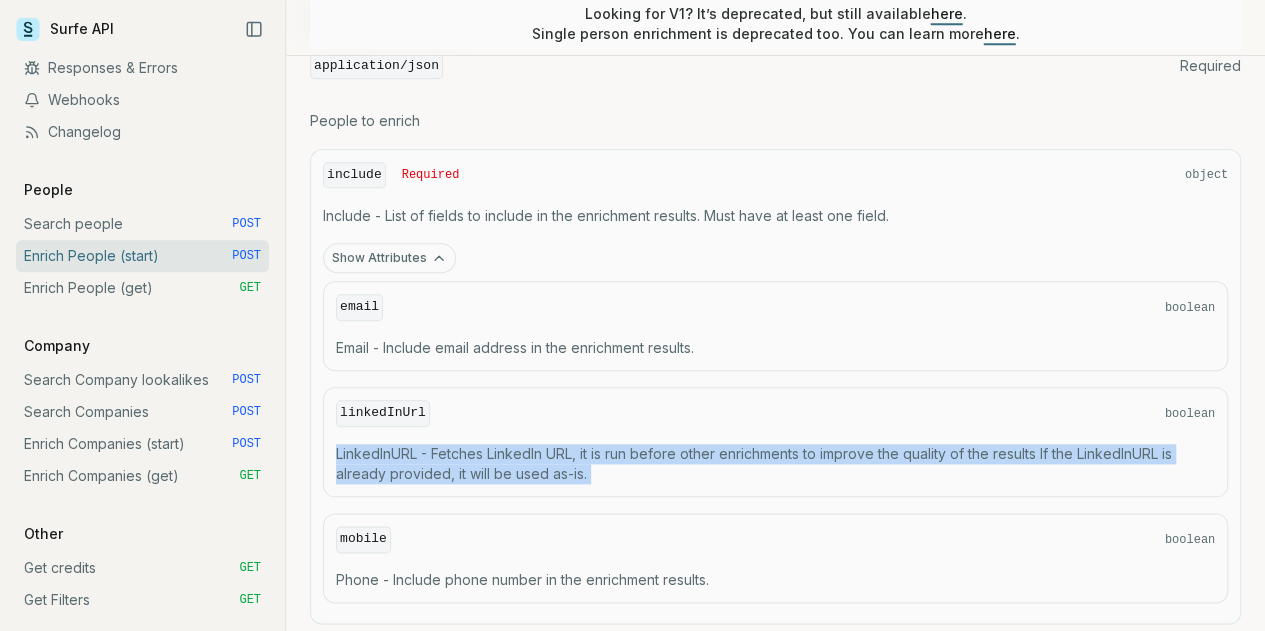 click on "LinkedInURL - Fetches LinkedIn URL, it is run before other enrichments to improve the quality of the results
If the LinkedInURL is already provided, it will be used as-is." at bounding box center [775, 464] 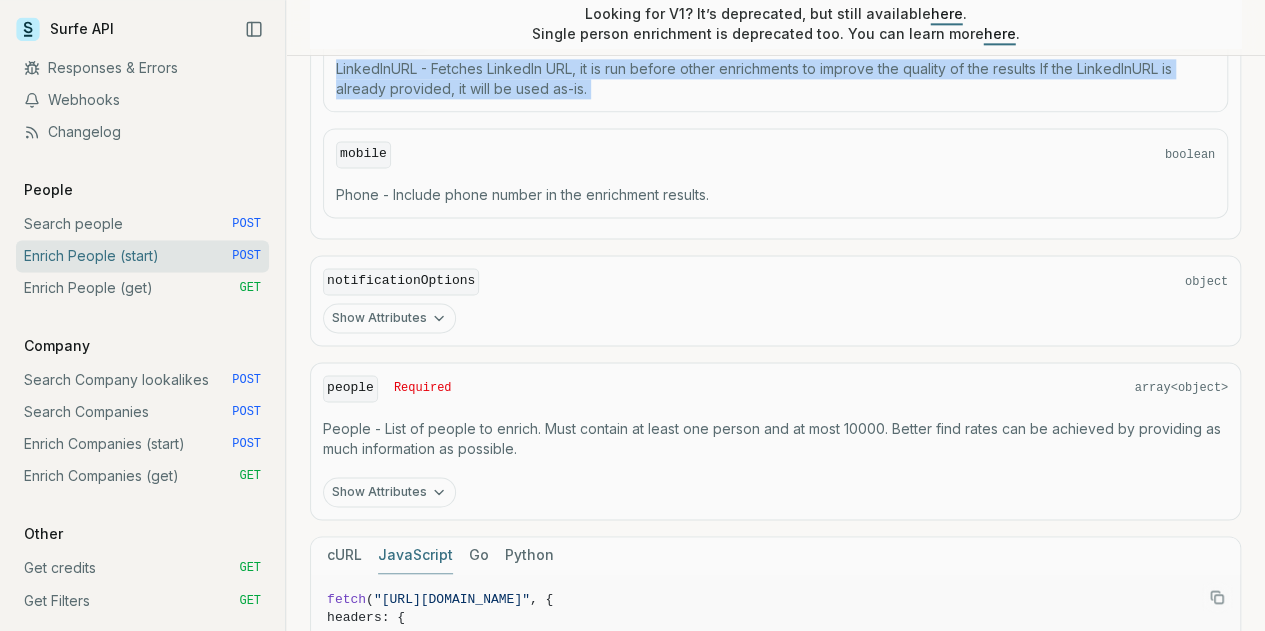 scroll, scrollTop: 1315, scrollLeft: 0, axis: vertical 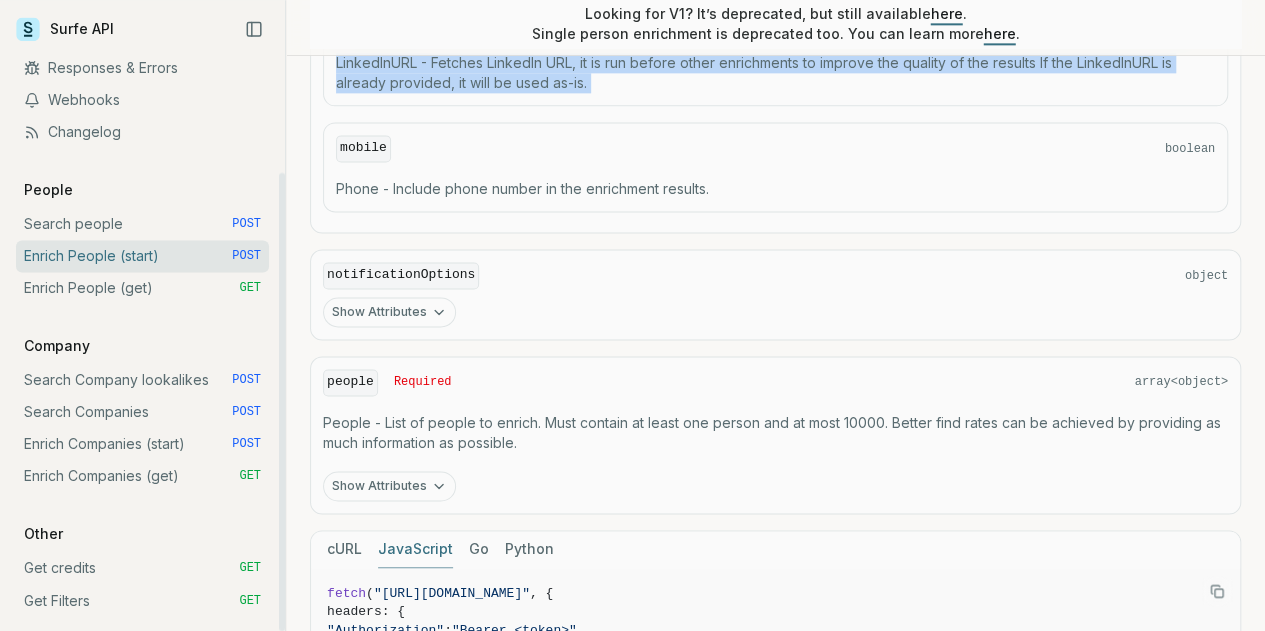 click on "Enrich People (get)   GET" at bounding box center (142, 288) 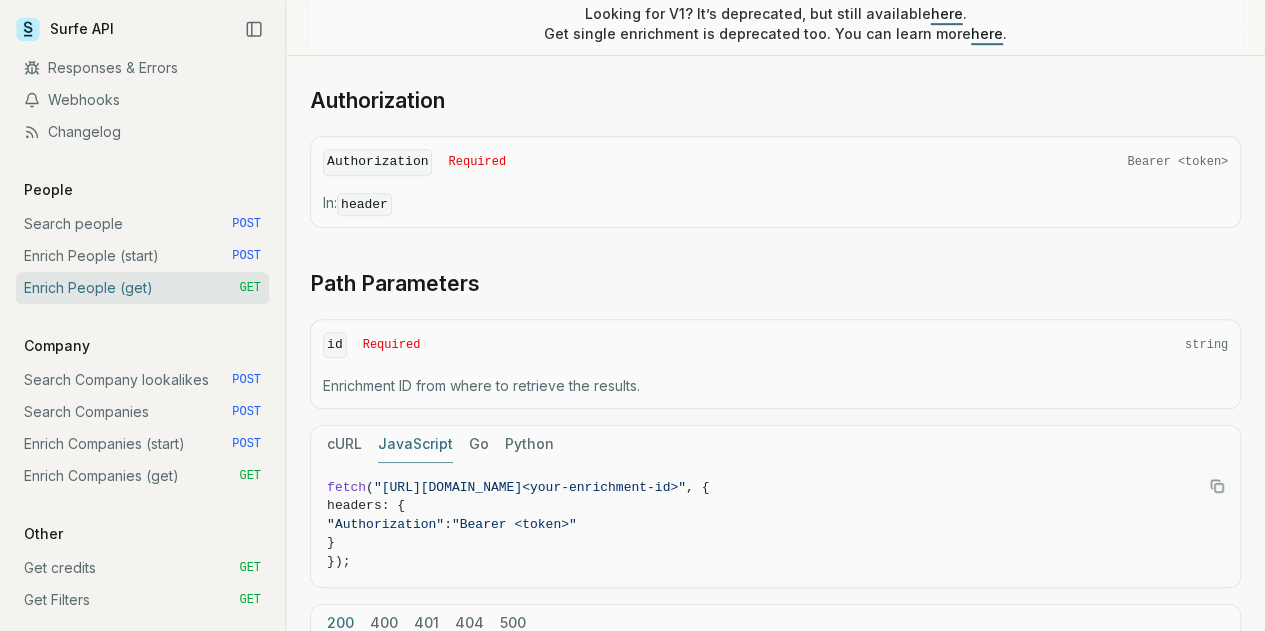 scroll, scrollTop: 626, scrollLeft: 0, axis: vertical 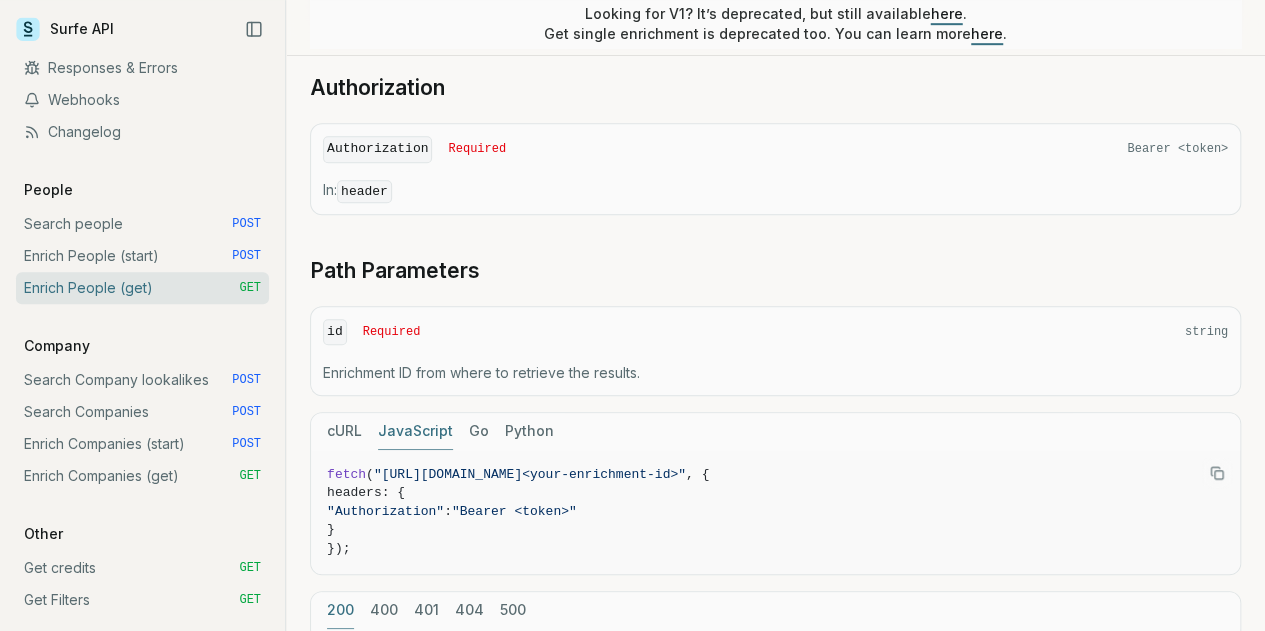 click on "Enrichment ID from where to retrieve the results." at bounding box center [775, 373] 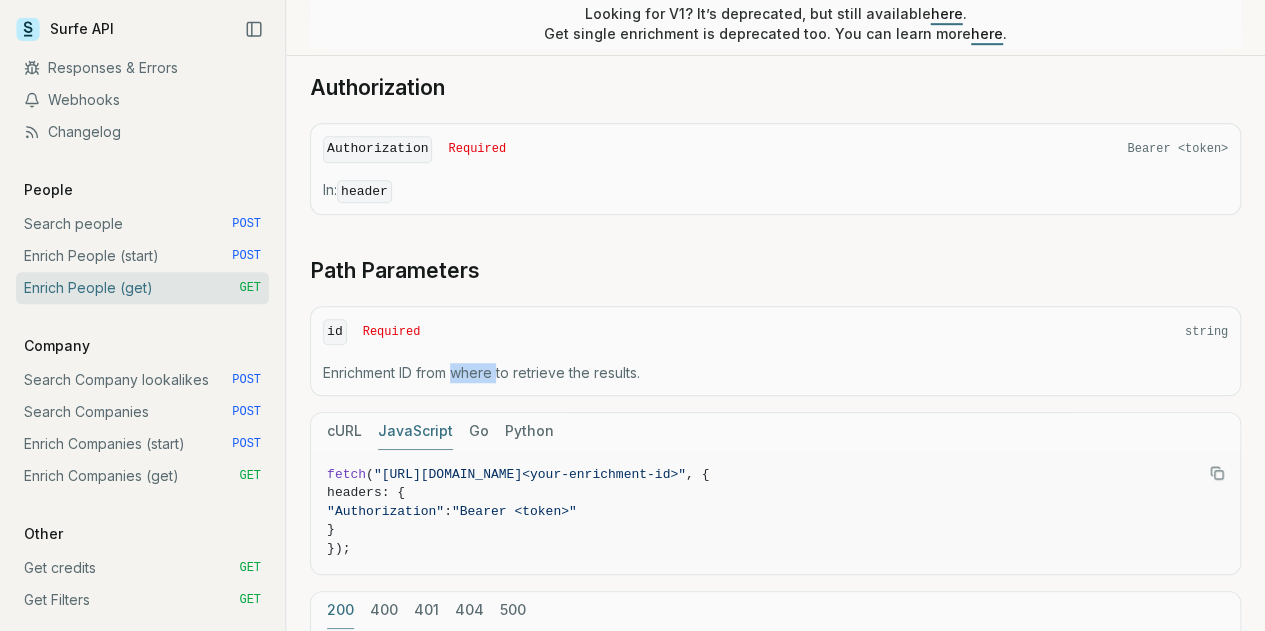 click on "Enrichment ID from where to retrieve the results." at bounding box center (775, 373) 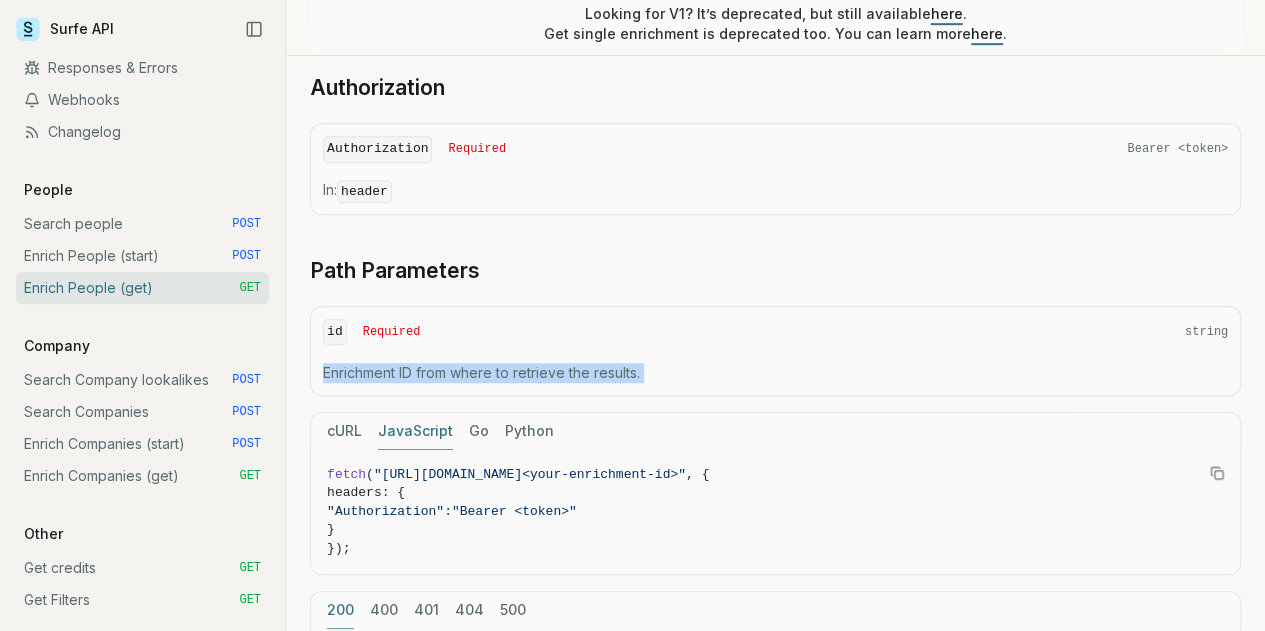 click on "Enrichment ID from where to retrieve the results." at bounding box center (775, 373) 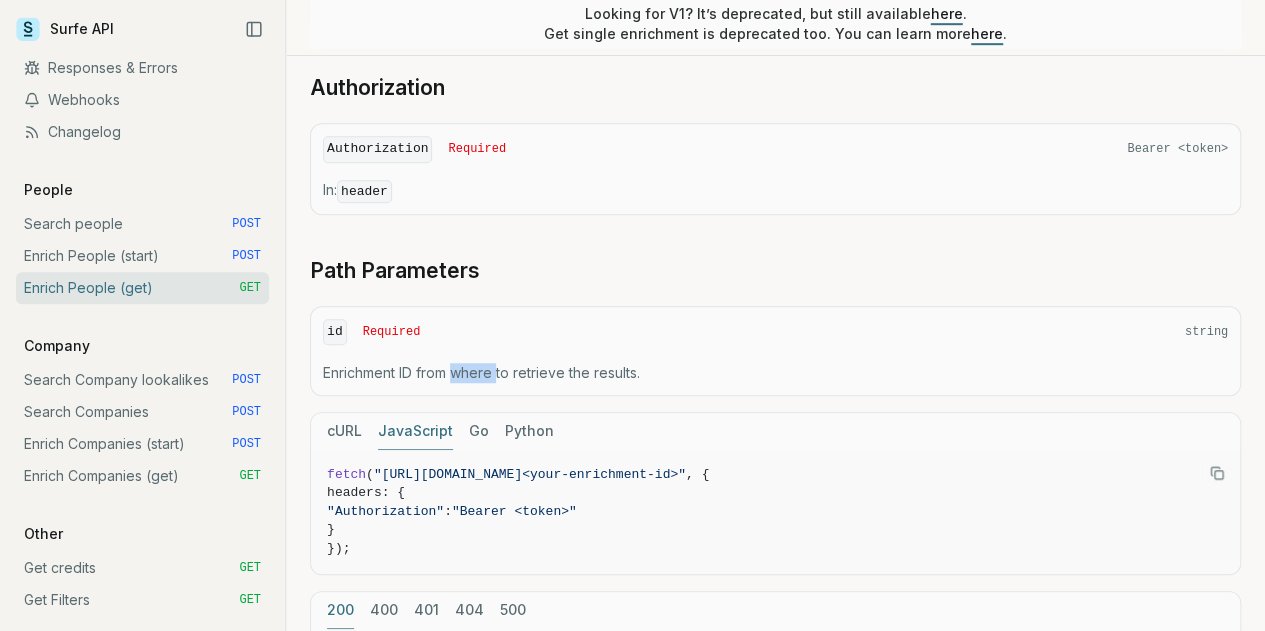 click on "Enrichment ID from where to retrieve the results." at bounding box center (775, 373) 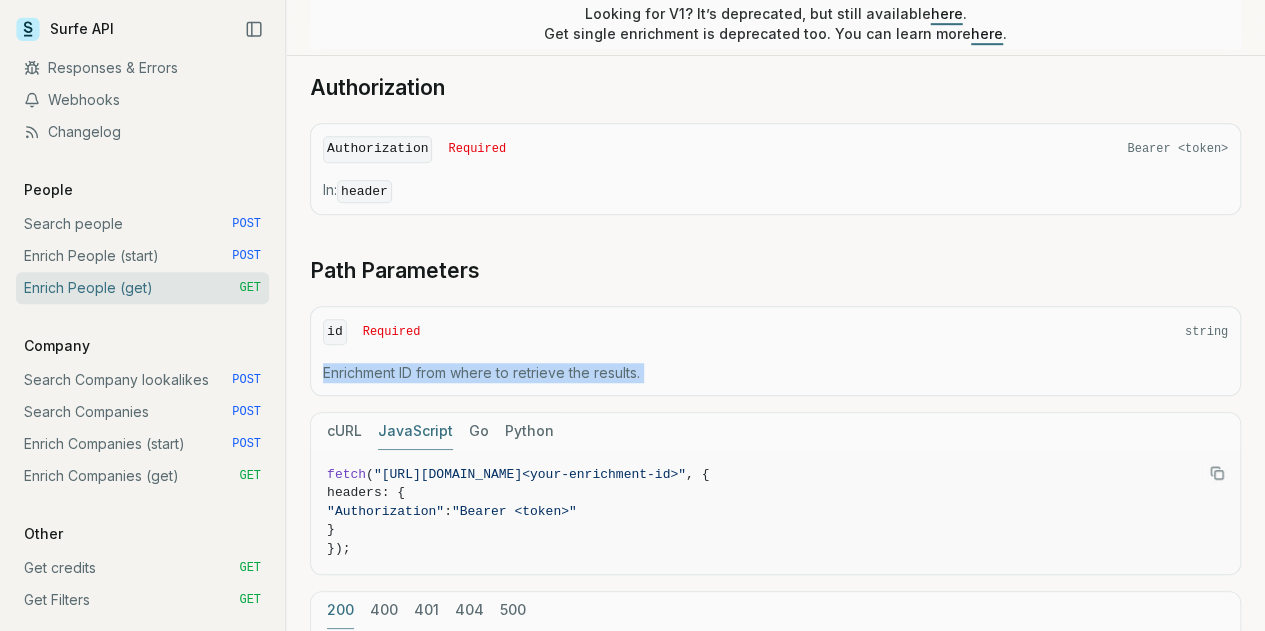 click on "Enrichment ID from where to retrieve the results." at bounding box center (775, 373) 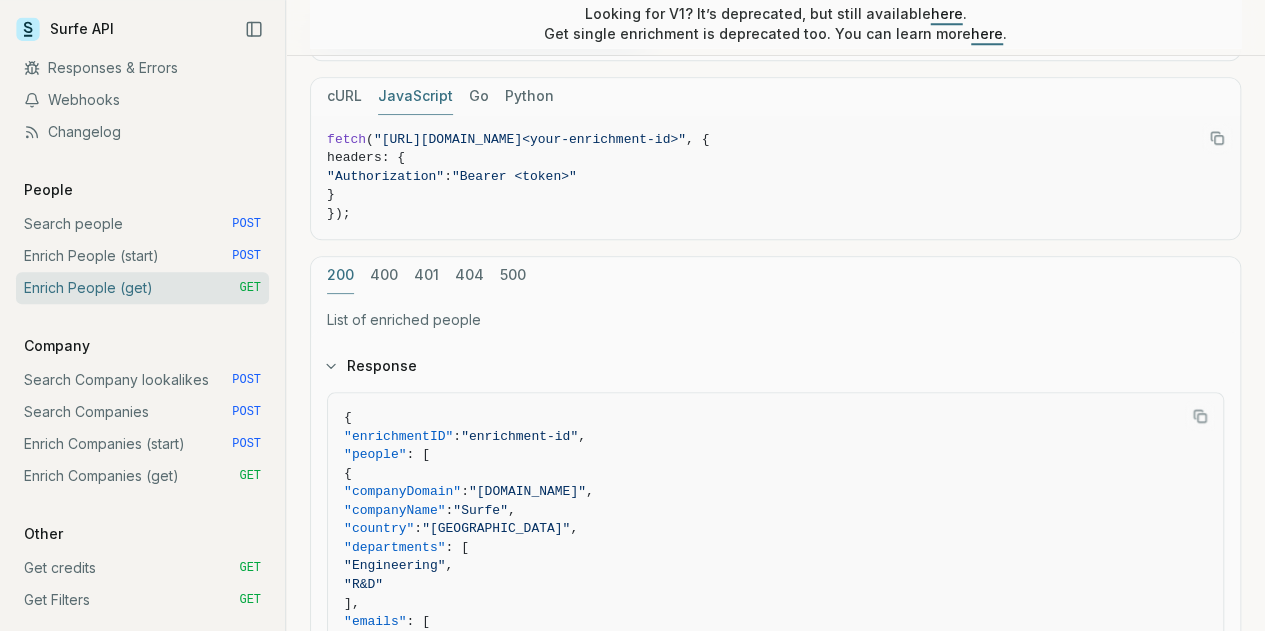 scroll, scrollTop: 1000, scrollLeft: 0, axis: vertical 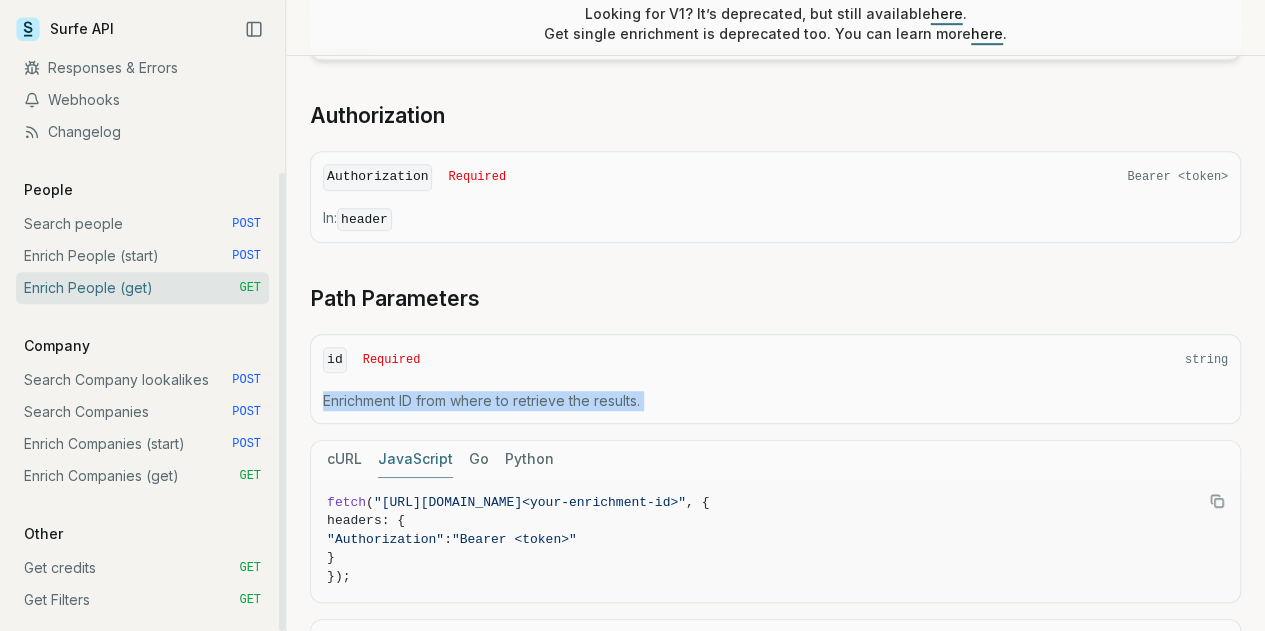 click on "Search Companies   POST" at bounding box center (142, 412) 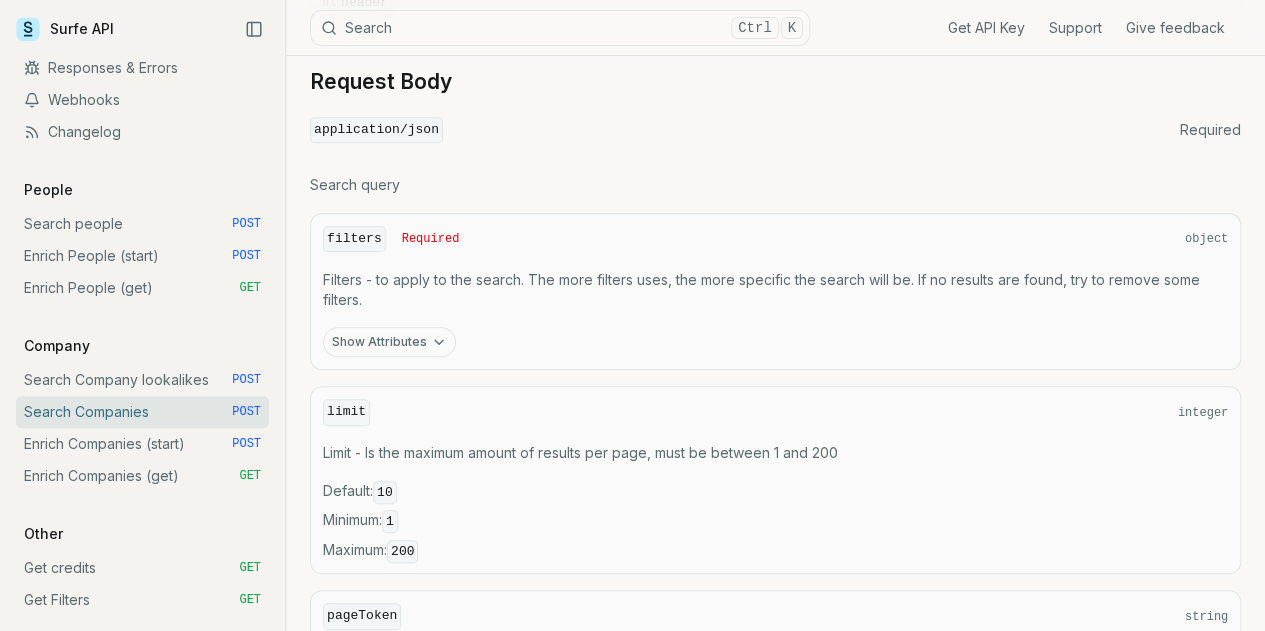 scroll, scrollTop: 628, scrollLeft: 0, axis: vertical 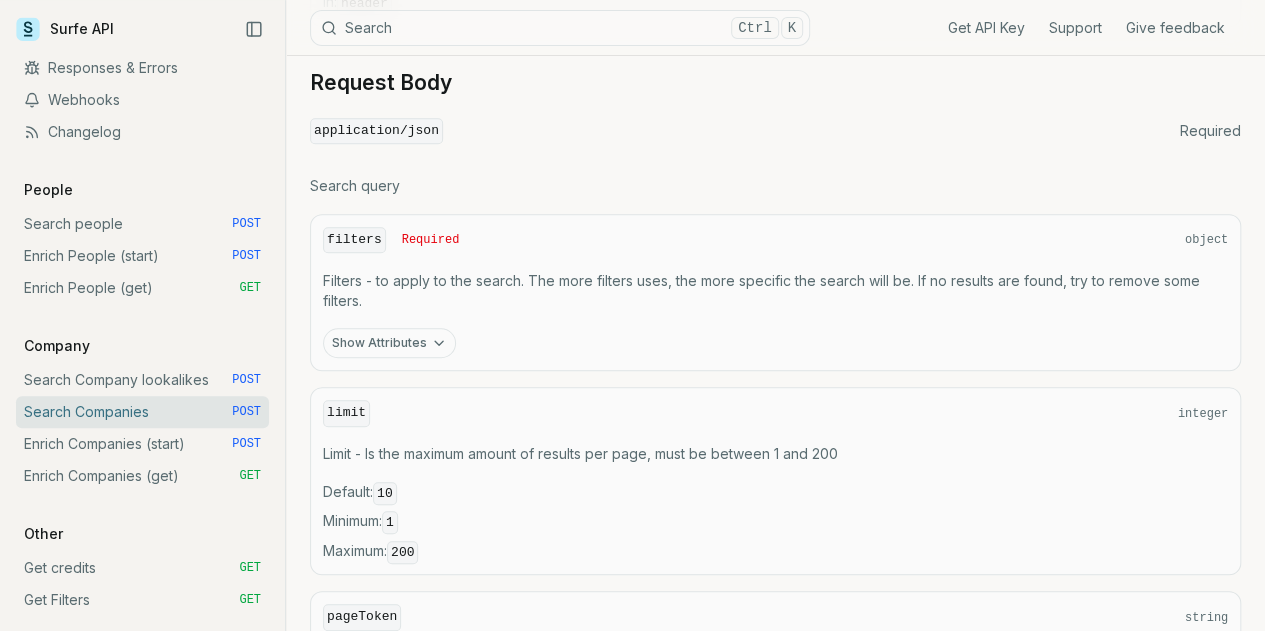 click on "Show Attributes" at bounding box center (389, 343) 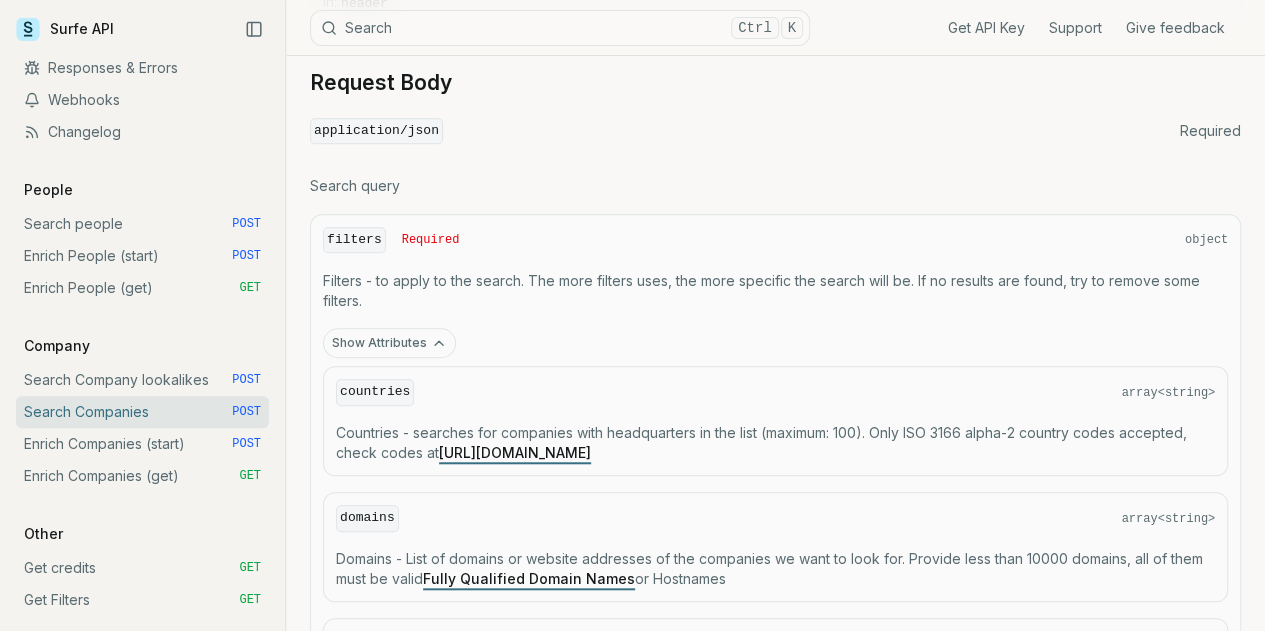 click on "Filters - to apply to the search. The more filters uses, the more specific the search will be. If no results are found, try to remove some filters." at bounding box center [775, 291] 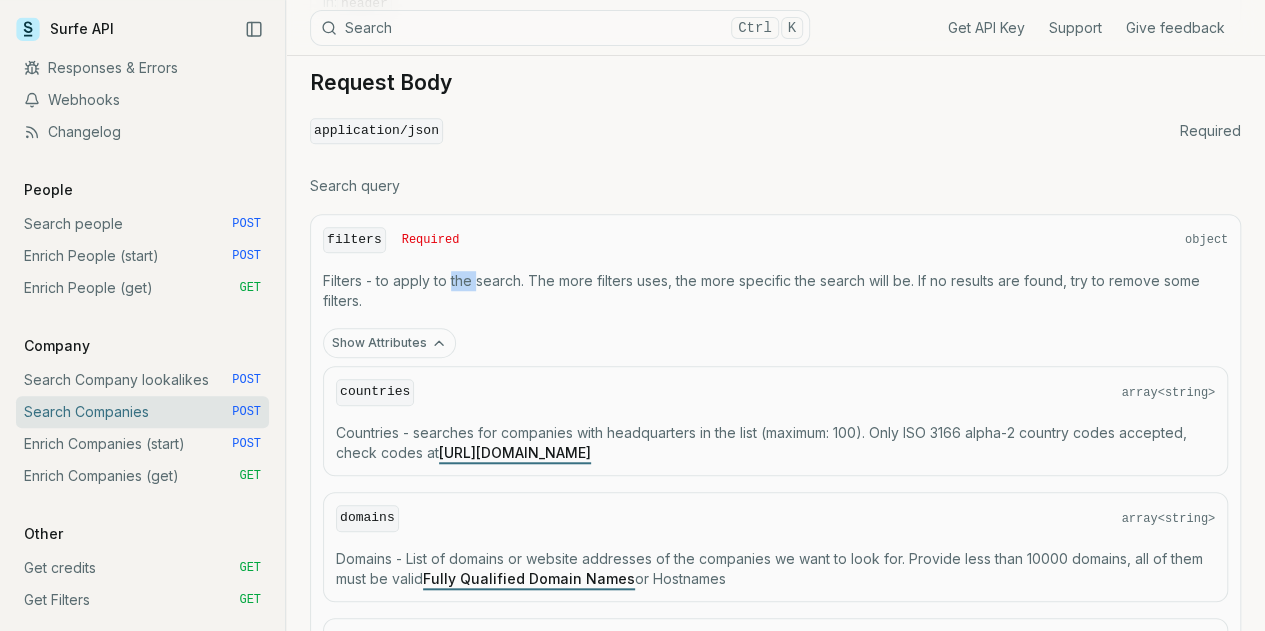 click on "Filters - to apply to the search. The more filters uses, the more specific the search will be. If no results are found, try to remove some filters." at bounding box center [775, 291] 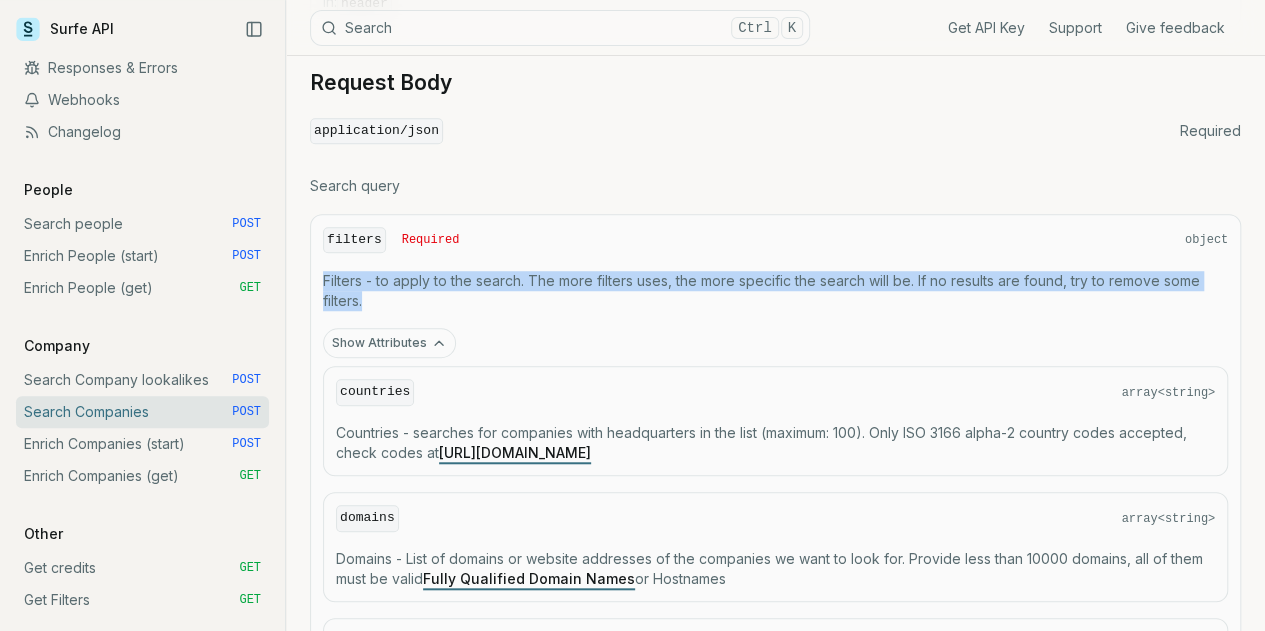 click on "Filters - to apply to the search. The more filters uses, the more specific the search will be. If no results are found, try to remove some filters." at bounding box center (775, 291) 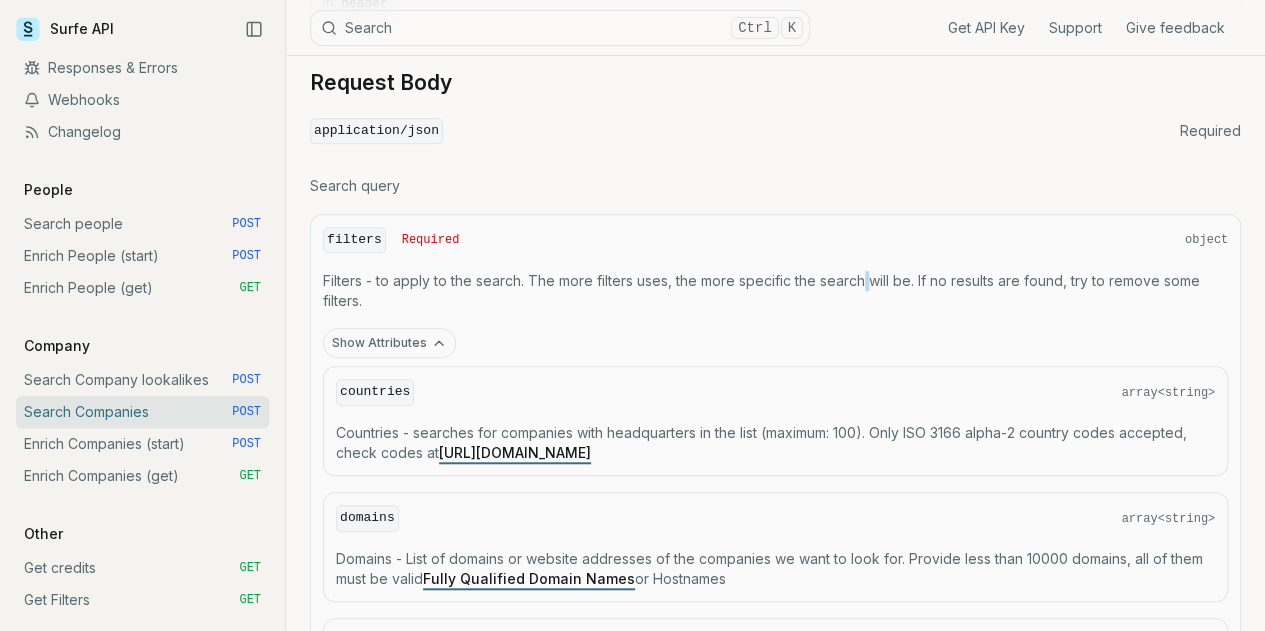 click on "Filters - to apply to the search. The more filters uses, the more specific the search will be. If no results are found, try to remove some filters." at bounding box center (775, 291) 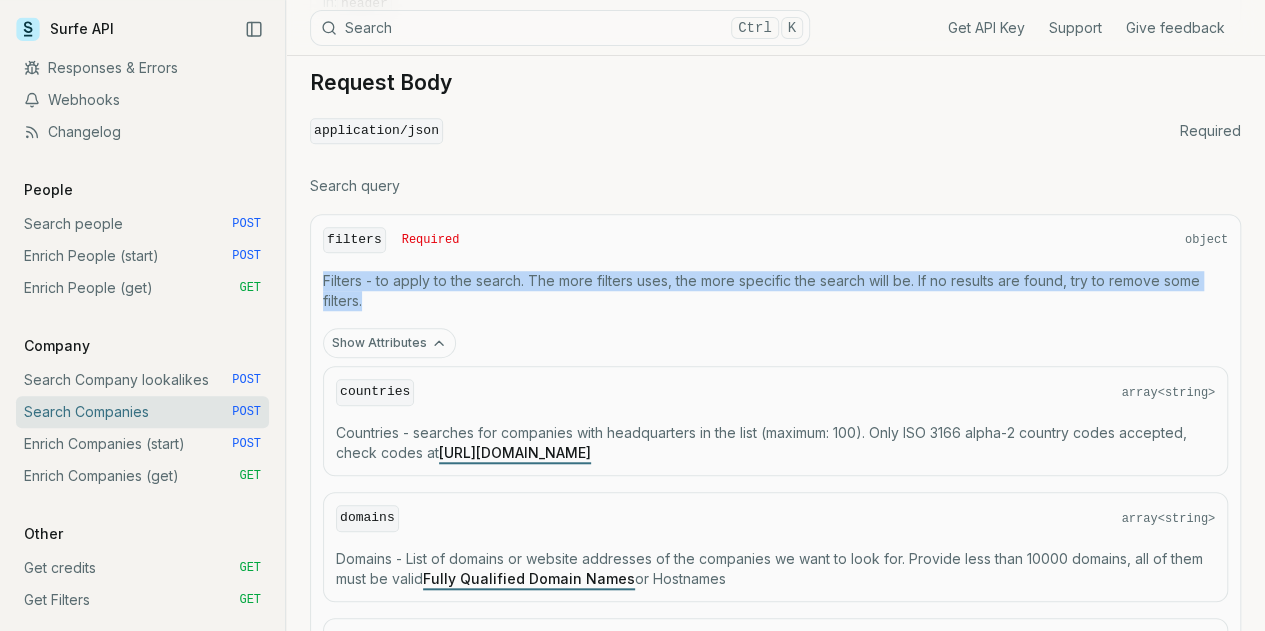 drag, startPoint x: 469, startPoint y: 291, endPoint x: 495, endPoint y: 292, distance: 26.019224 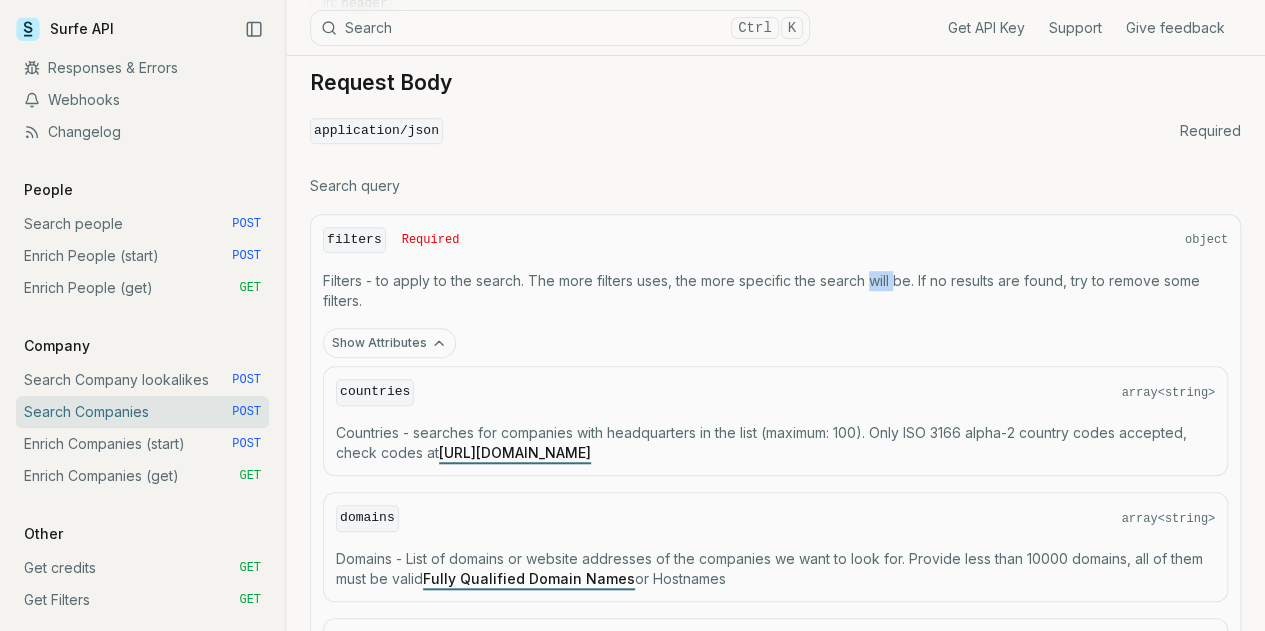 click on "Filters - to apply to the search. The more filters uses, the more specific the search will be. If no results are found, try to remove some filters." at bounding box center [775, 291] 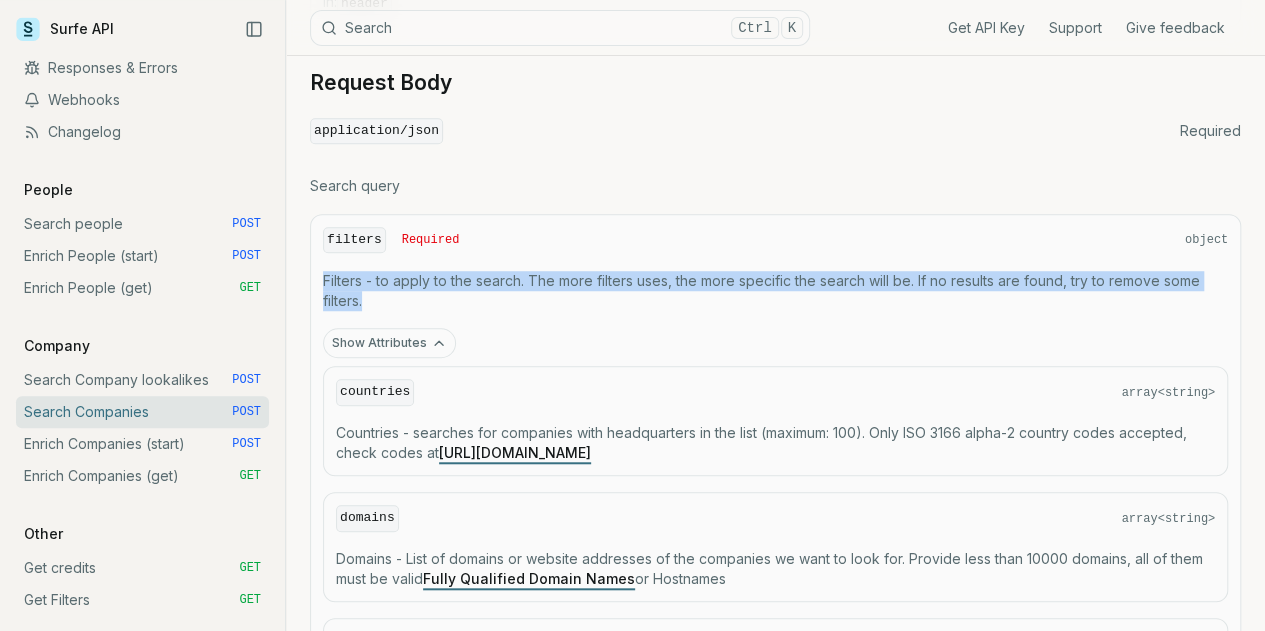 click on "Filters - to apply to the search. The more filters uses, the more specific the search will be. If no results are found, try to remove some filters." at bounding box center [775, 291] 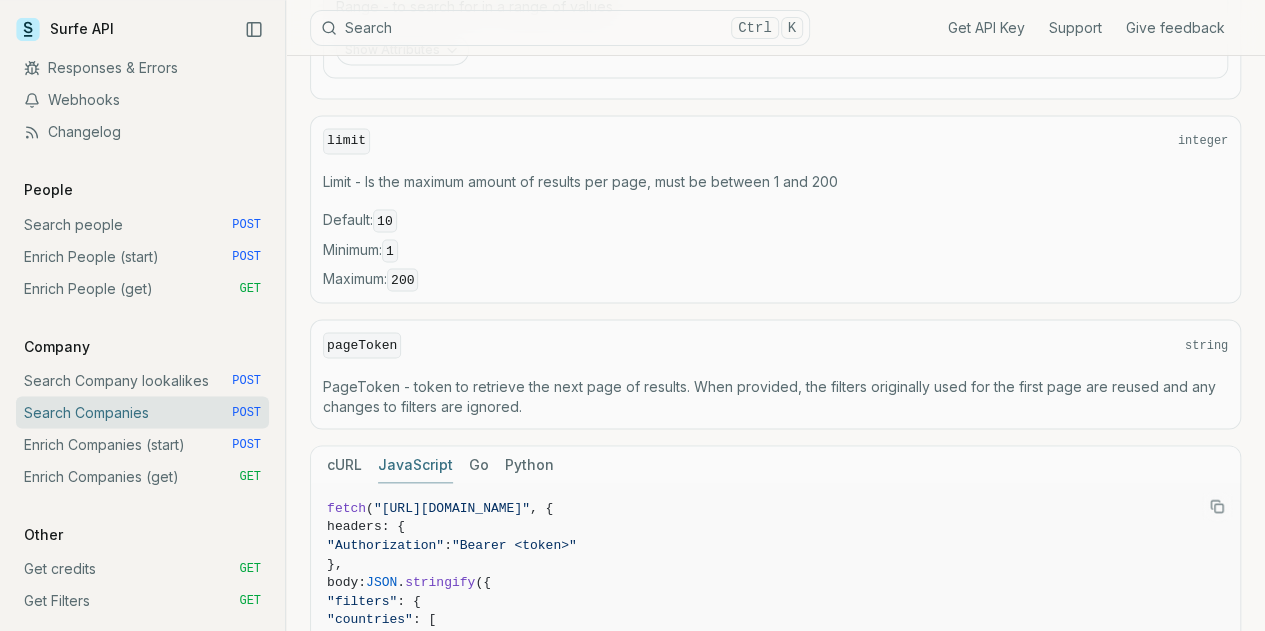 scroll, scrollTop: 1819, scrollLeft: 0, axis: vertical 